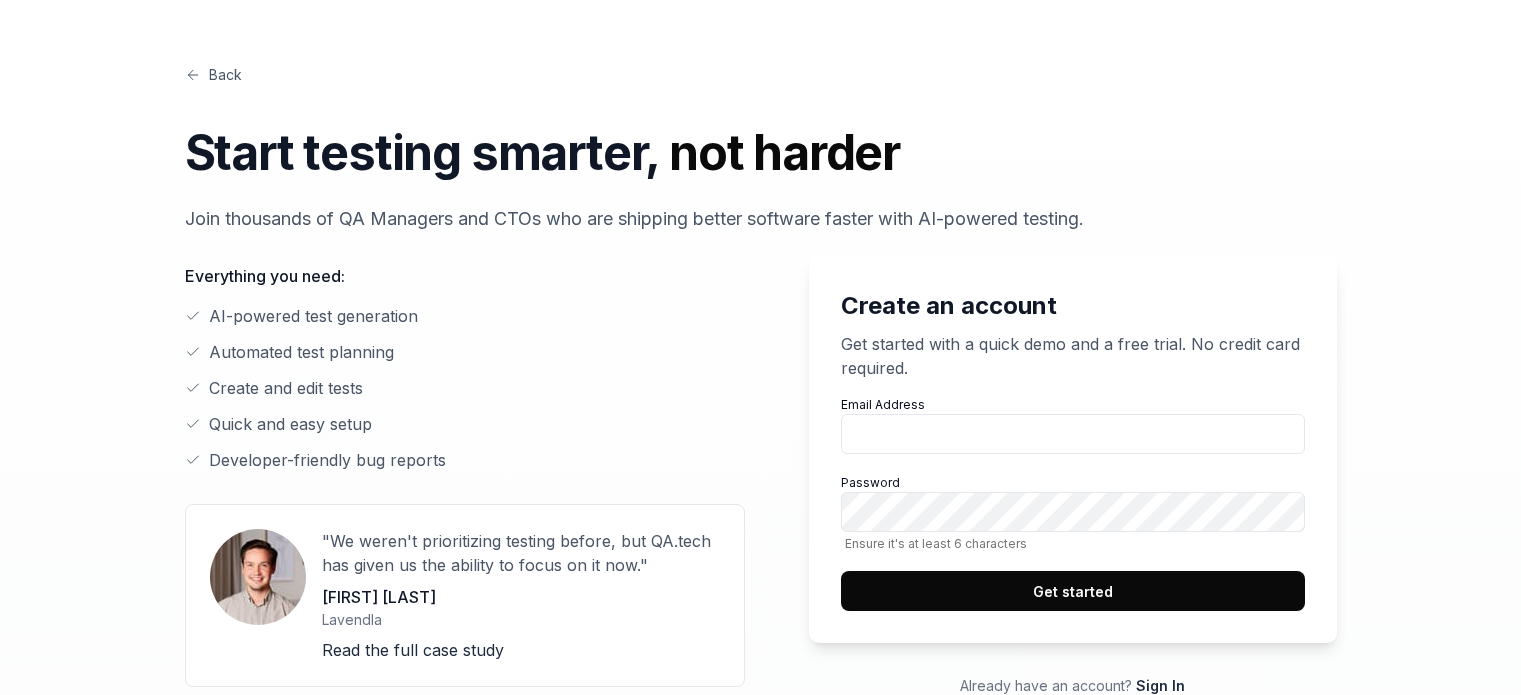 scroll, scrollTop: 0, scrollLeft: 0, axis: both 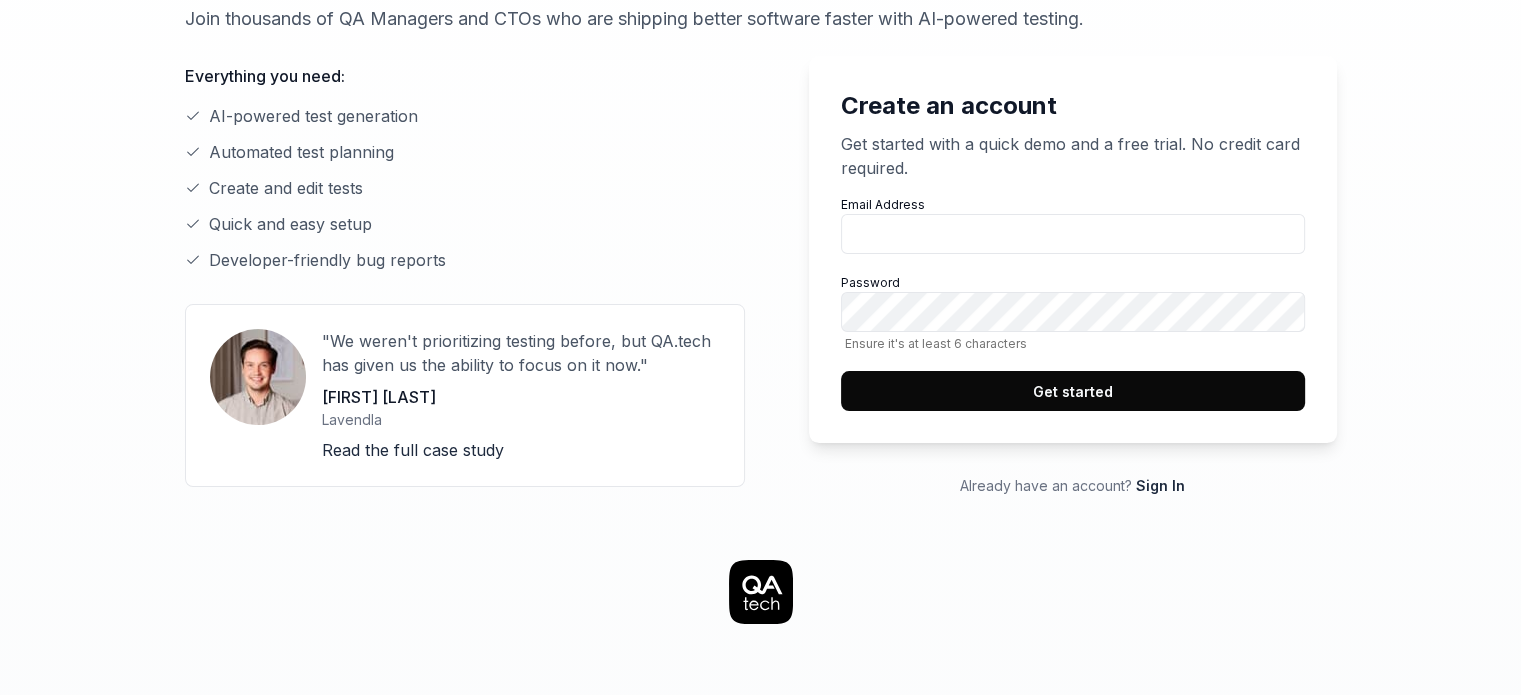 click on "Create an account Get started with a quick demo and a free trial. No credit card required. Email Address Password Ensure it's at least 6 characters Get started Already have an account? Sign In" at bounding box center (1057, 276) 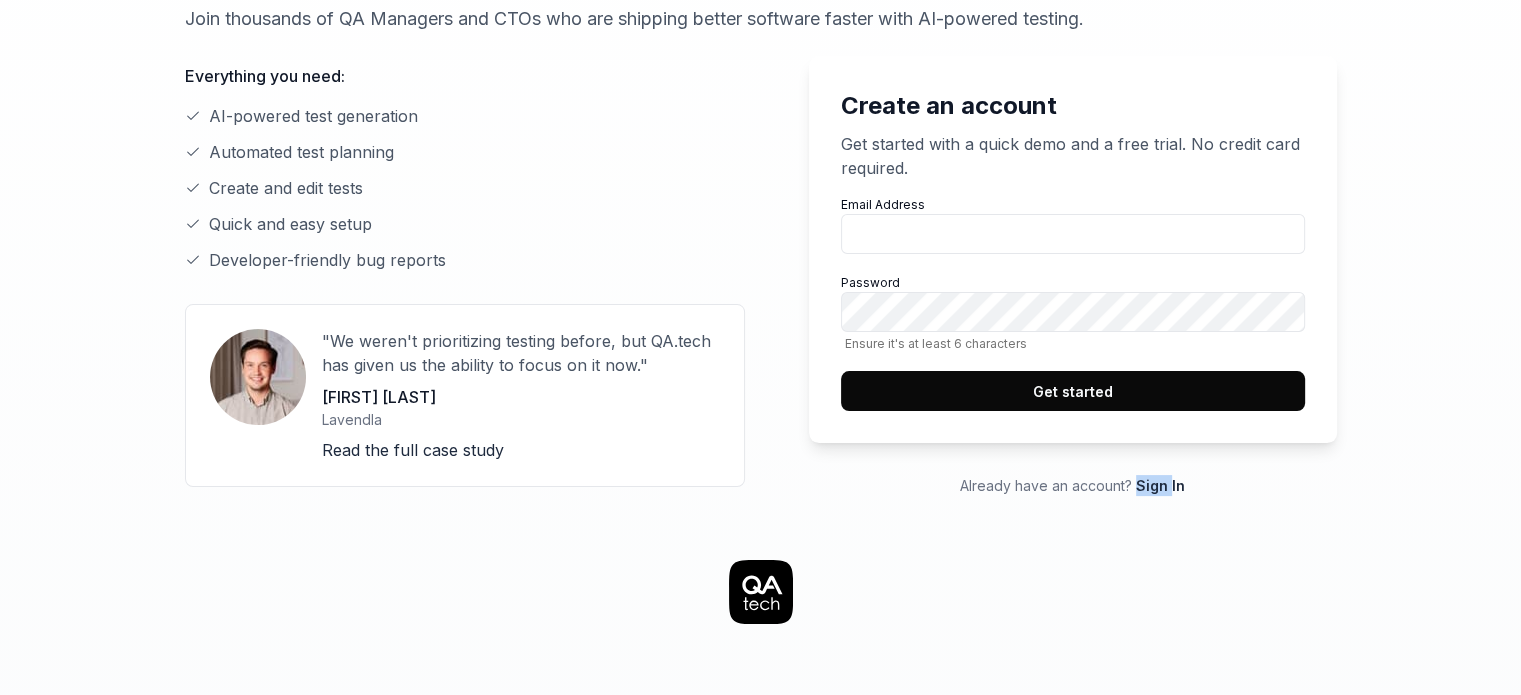 click on "Create an account Get started with a quick demo and a free trial. No credit card required. Email Address Password Ensure it's at least 6 characters Get started Already have an account? Sign In" at bounding box center (1057, 276) 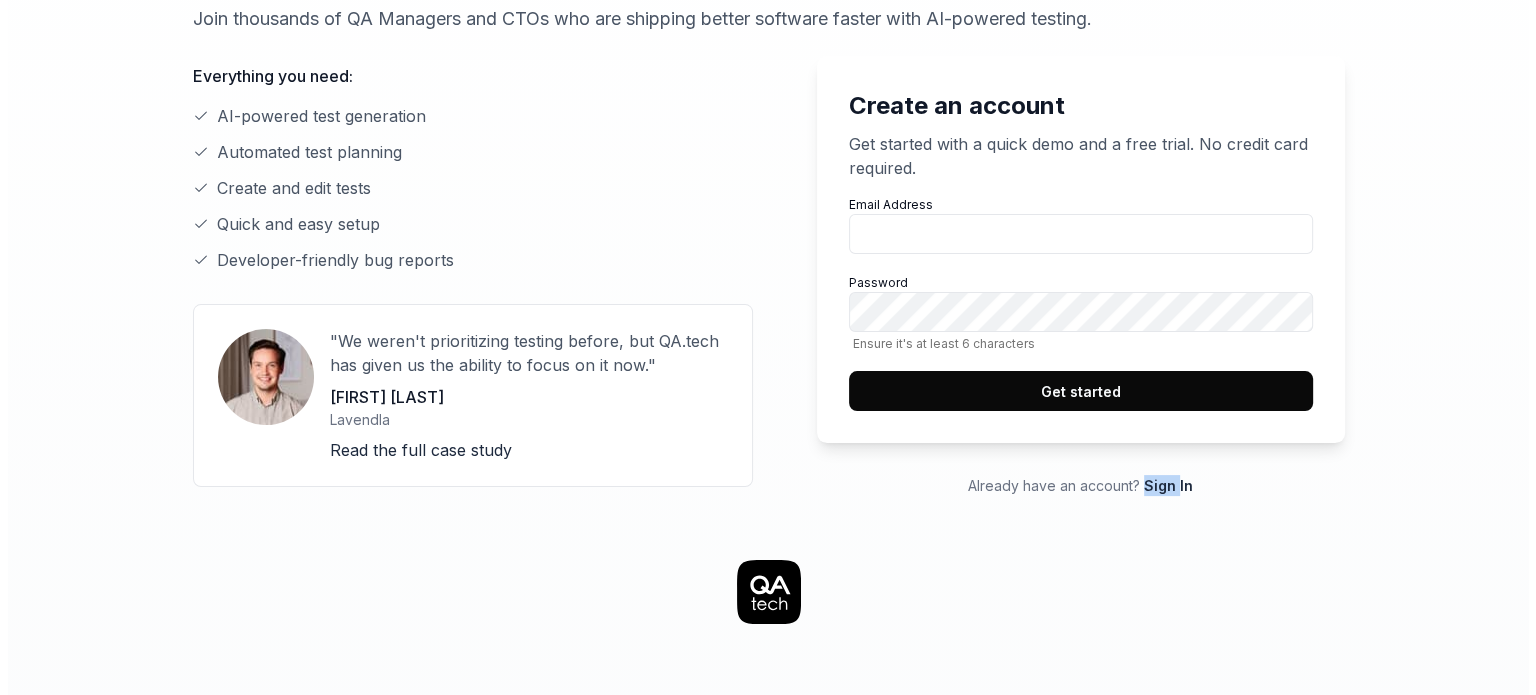scroll, scrollTop: 0, scrollLeft: 0, axis: both 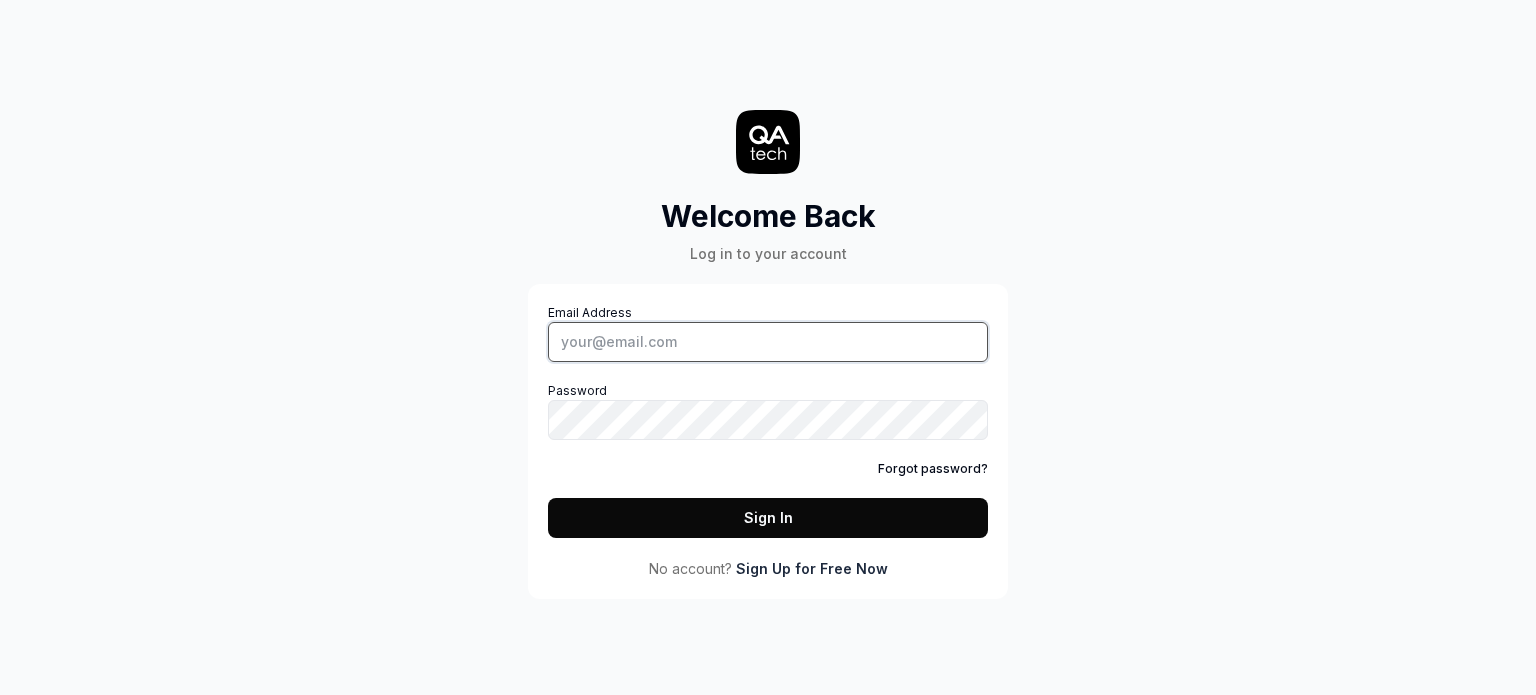 type on "[EMAIL]" 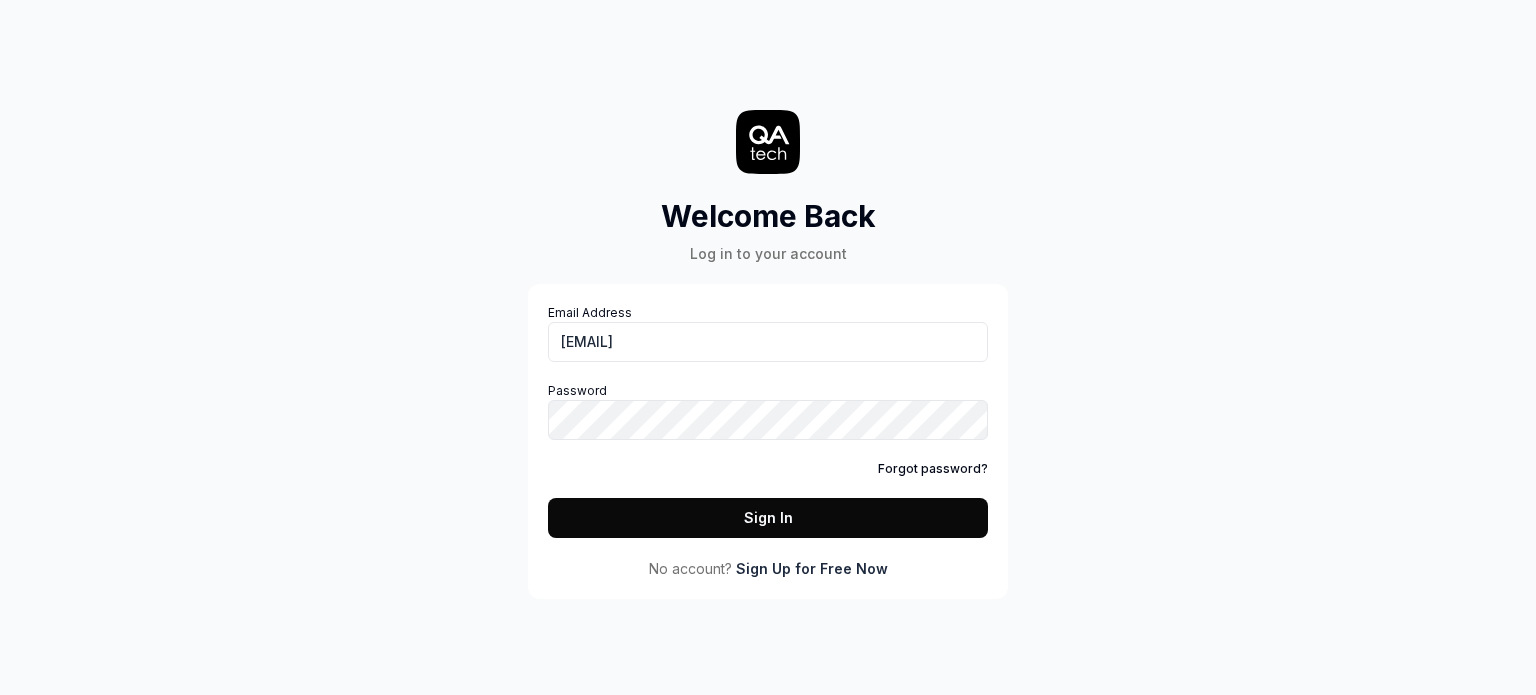 click on "Sign In" at bounding box center [768, 518] 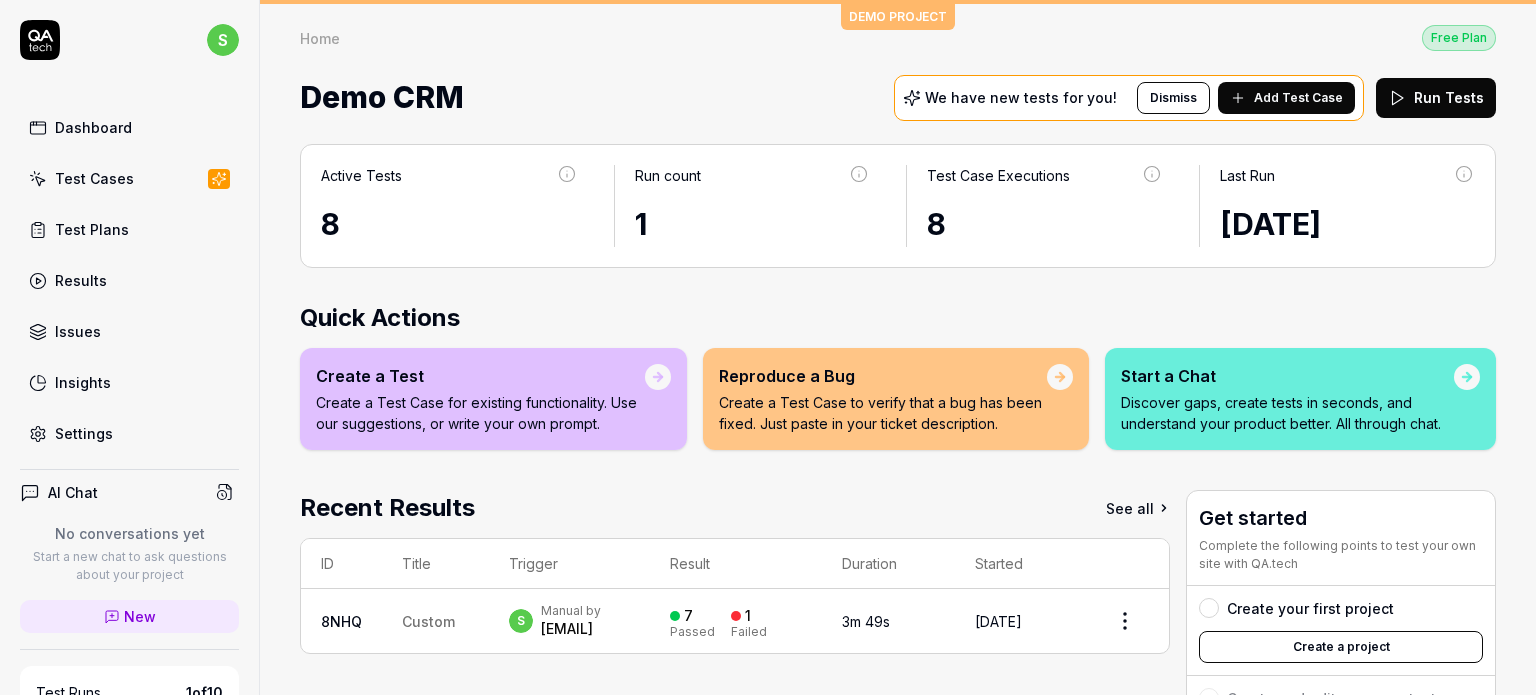 click on "Test Cases" at bounding box center [94, 178] 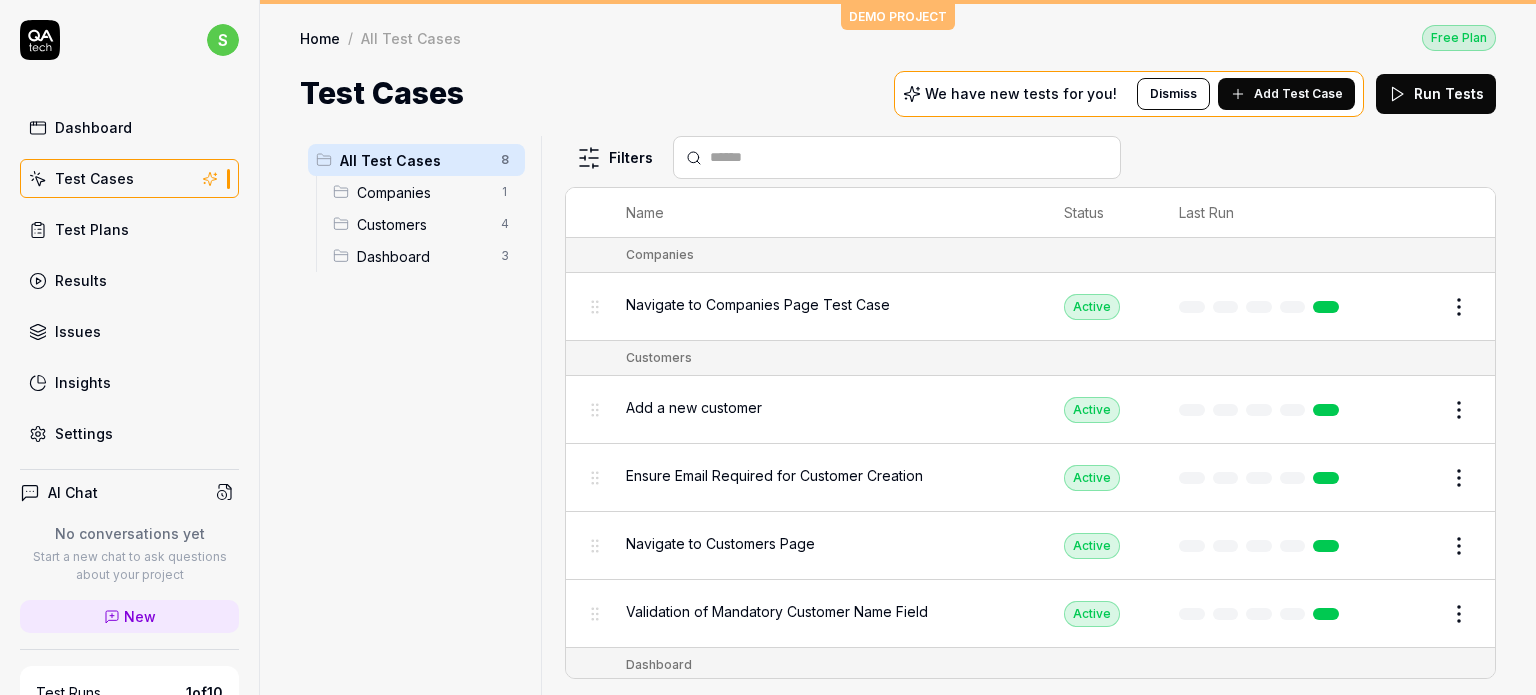 click on "All Test Cases" at bounding box center [414, 160] 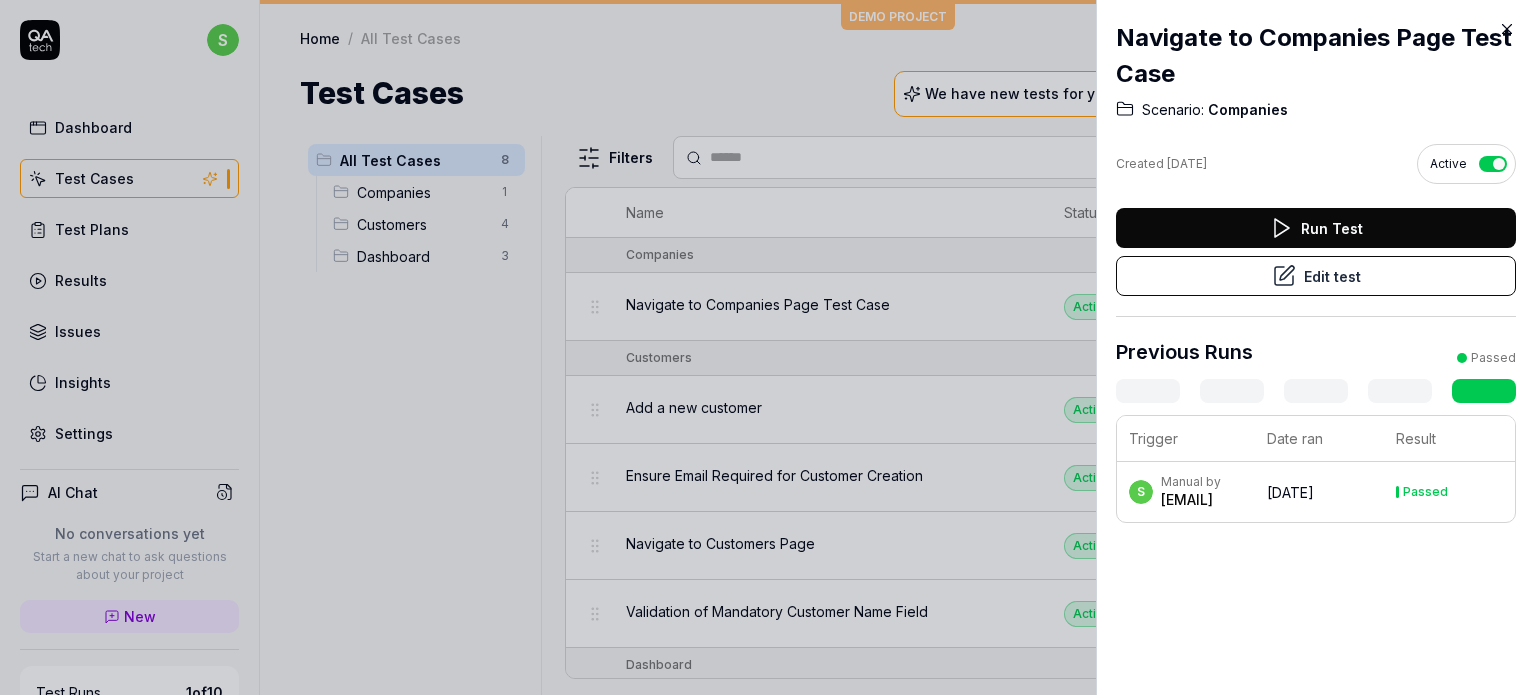 click 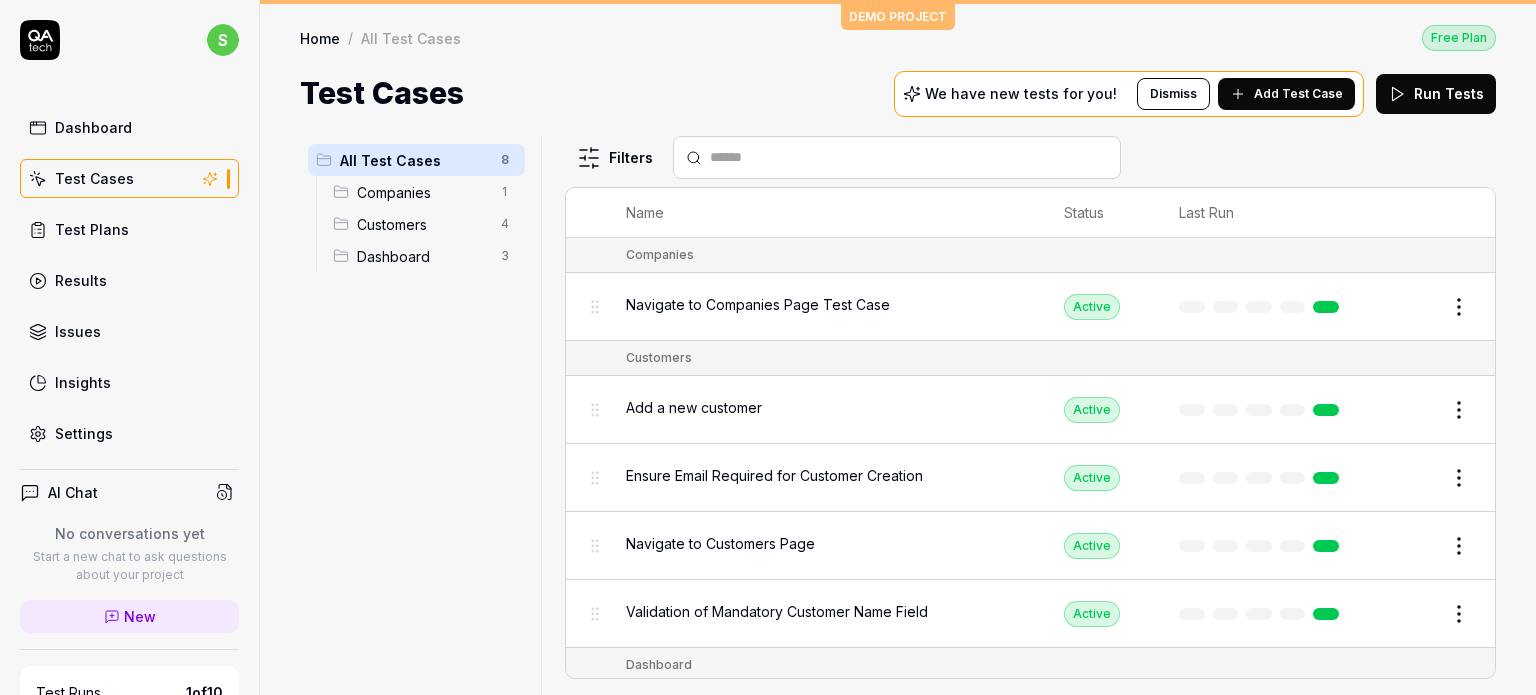 click on "Add Test Case" at bounding box center (1298, 94) 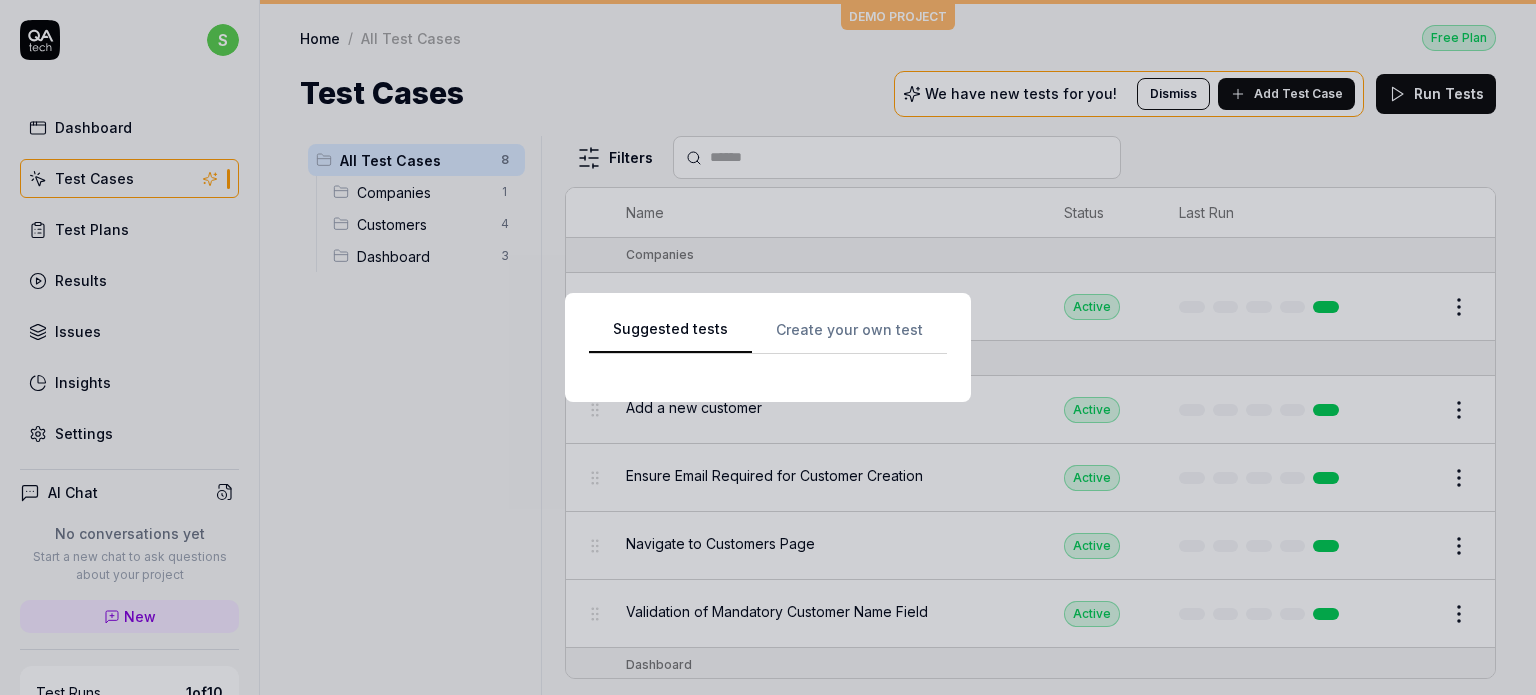 scroll, scrollTop: 0, scrollLeft: 0, axis: both 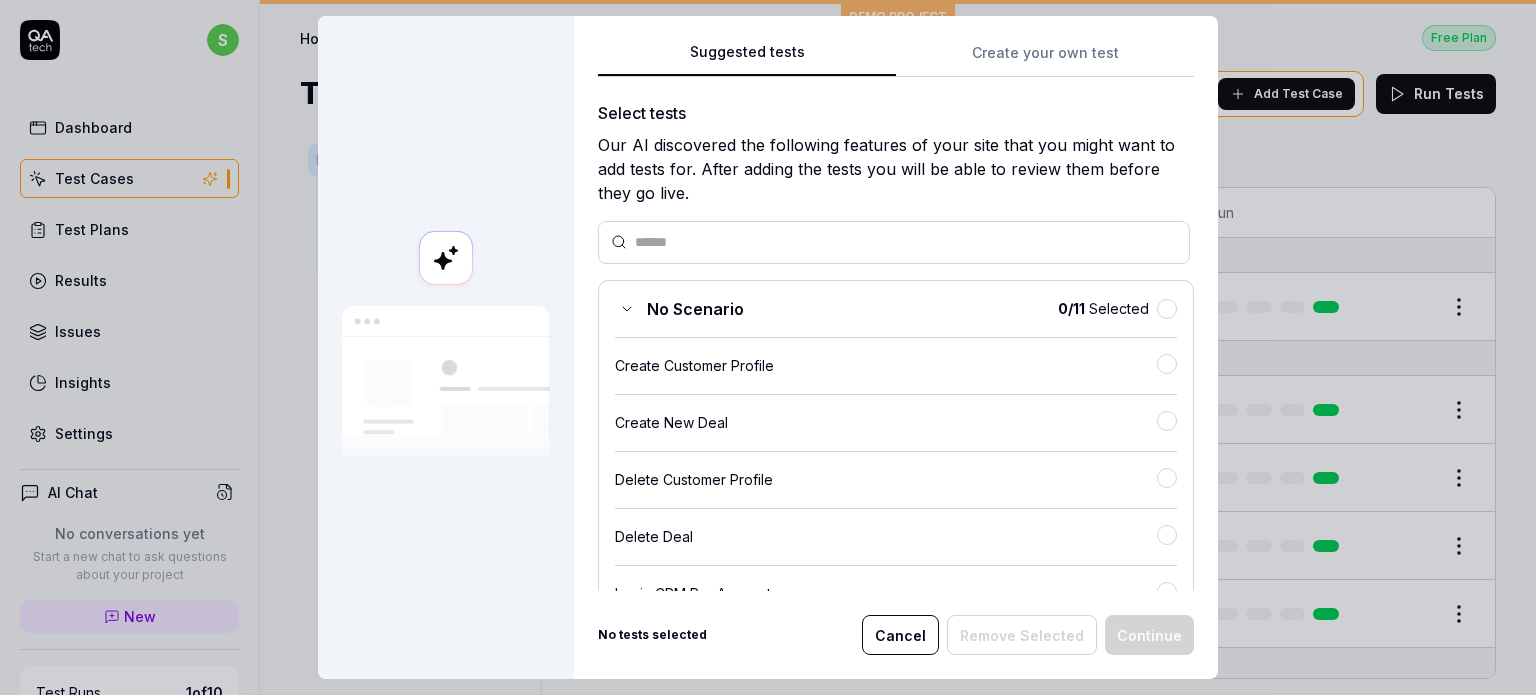 click on "Create your own test" at bounding box center [1045, 59] 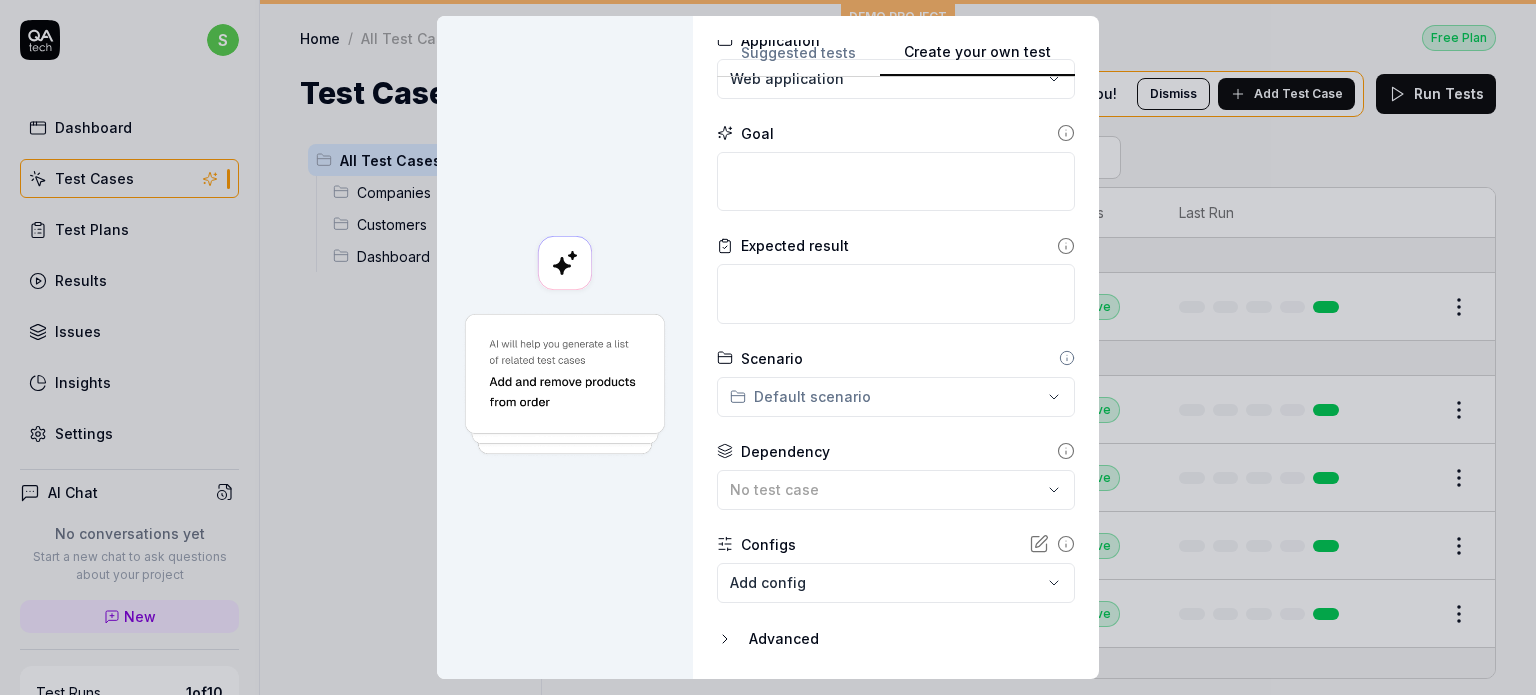 scroll, scrollTop: 223, scrollLeft: 0, axis: vertical 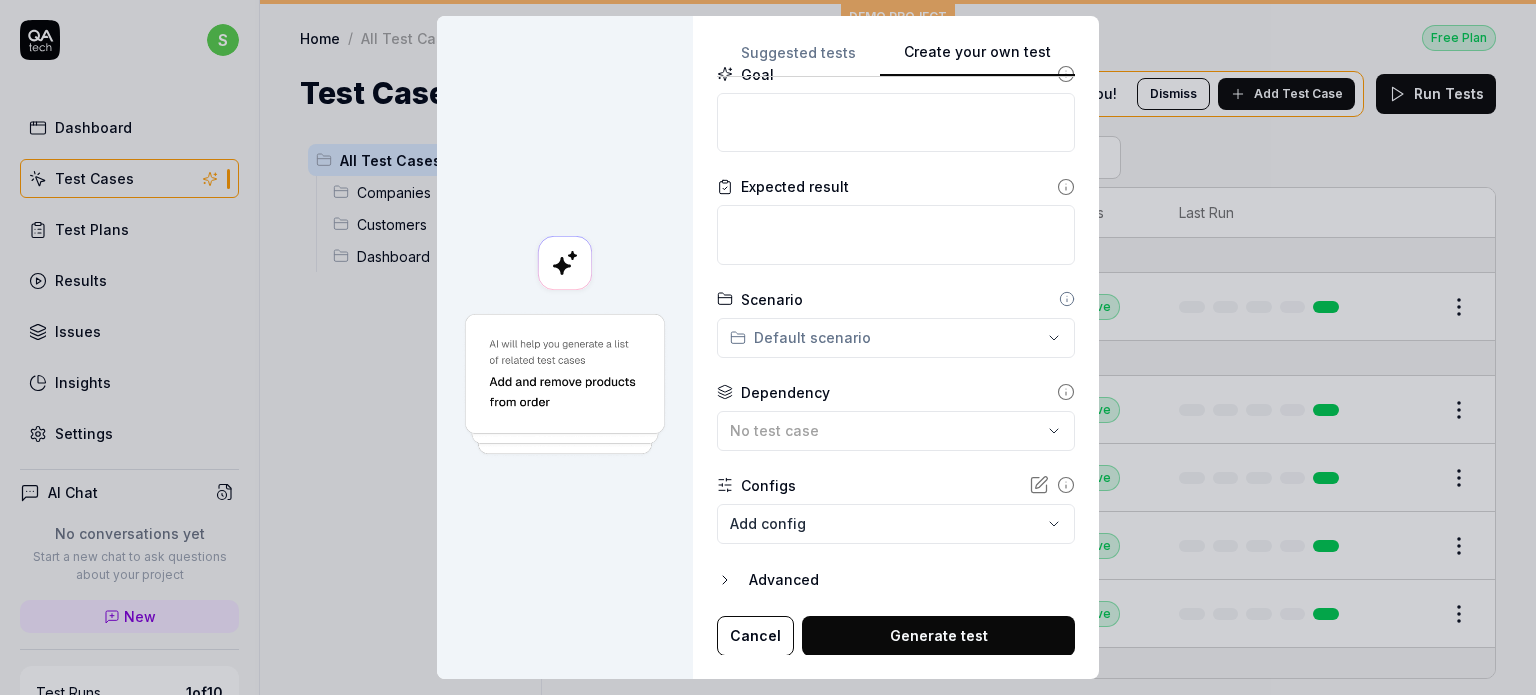 click 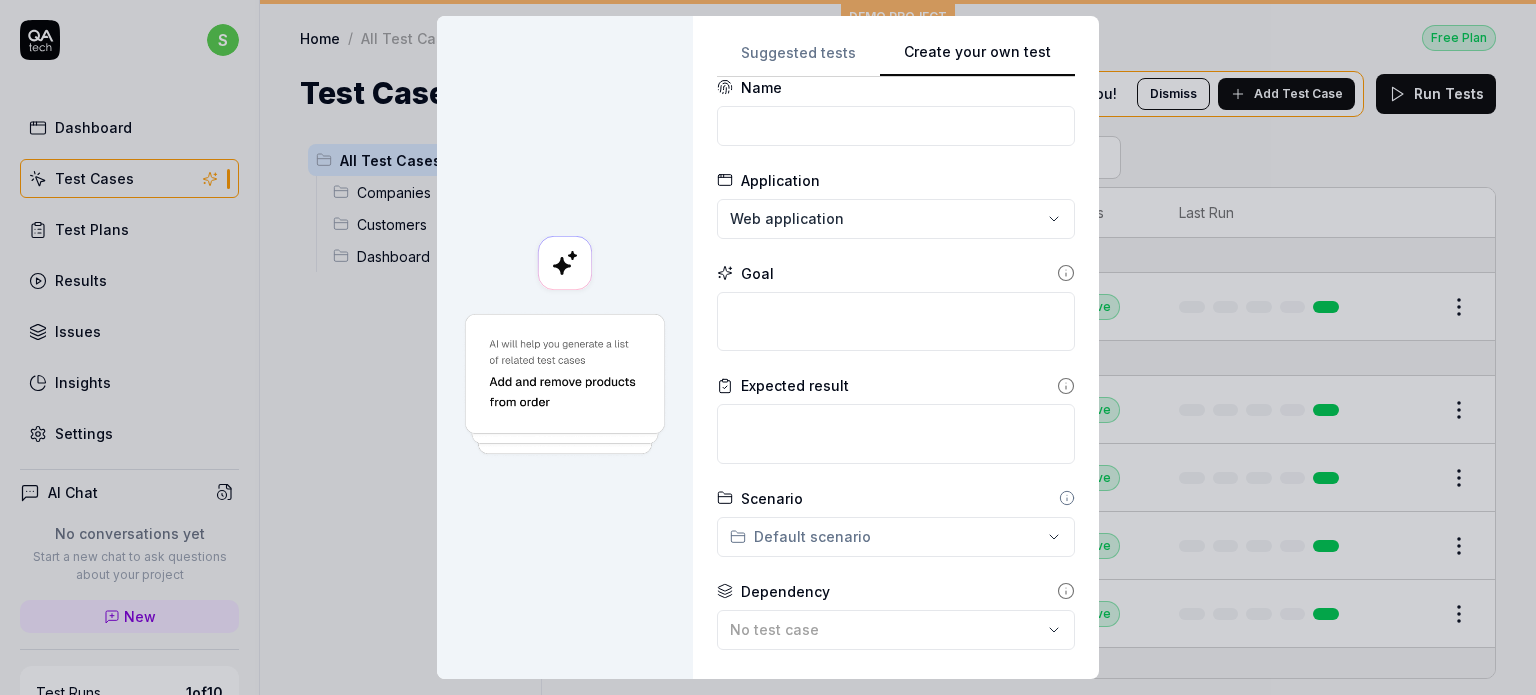 scroll, scrollTop: 0, scrollLeft: 0, axis: both 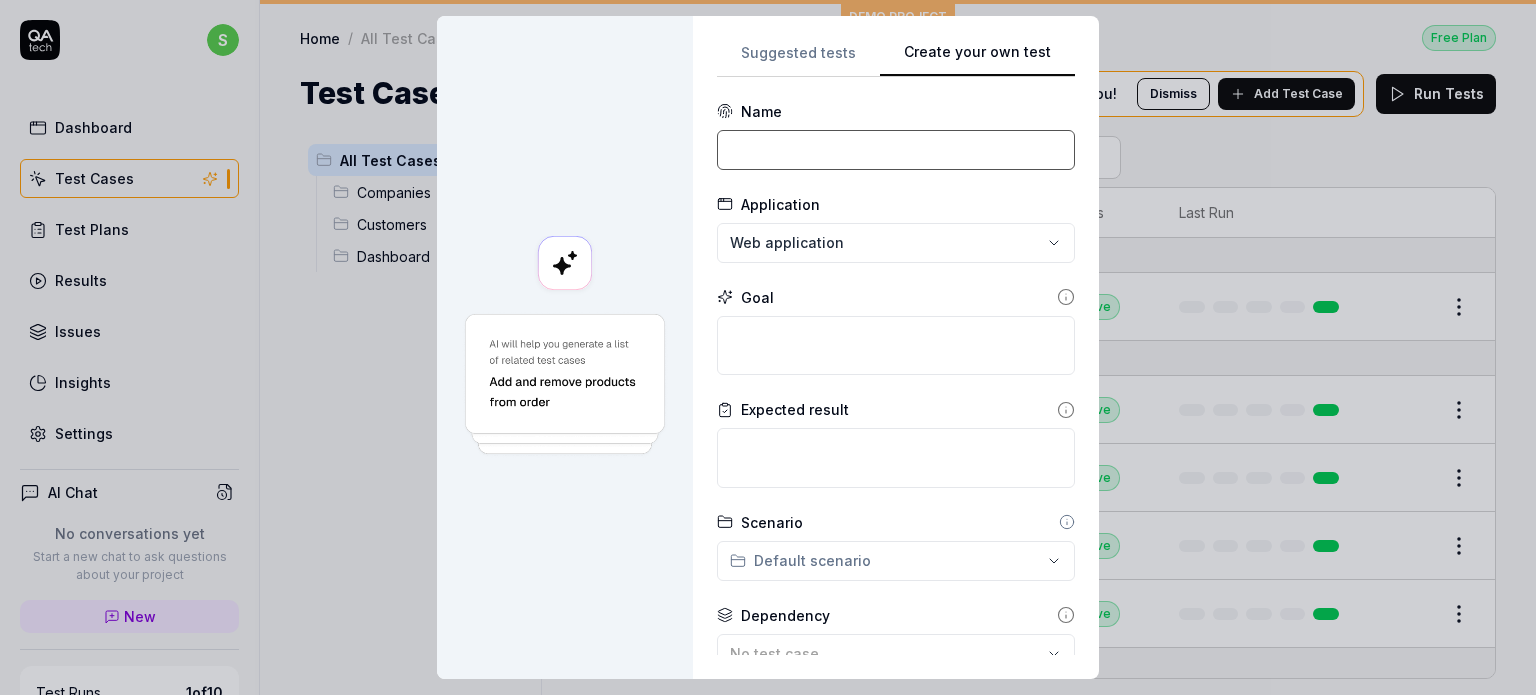click at bounding box center [896, 150] 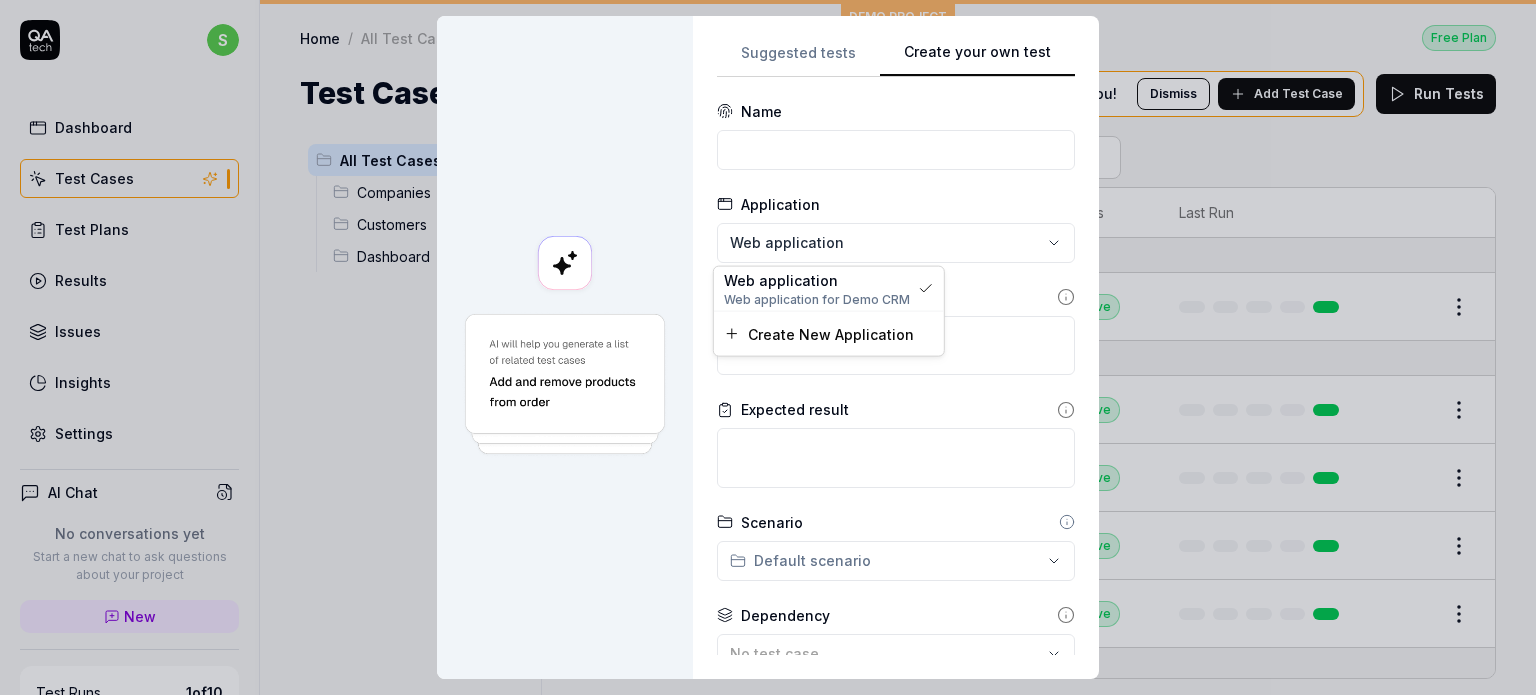 click on "**********" at bounding box center (768, 347) 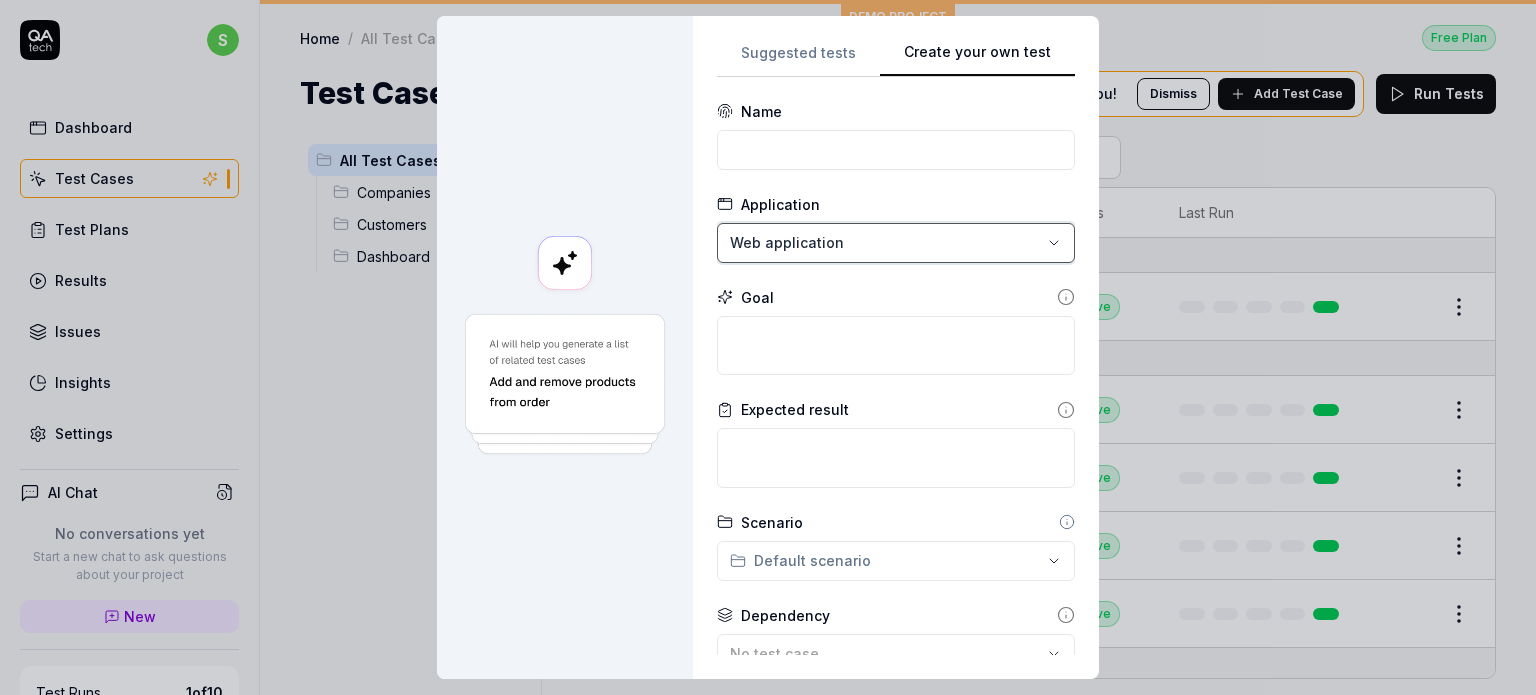 click on "**********" at bounding box center [768, 347] 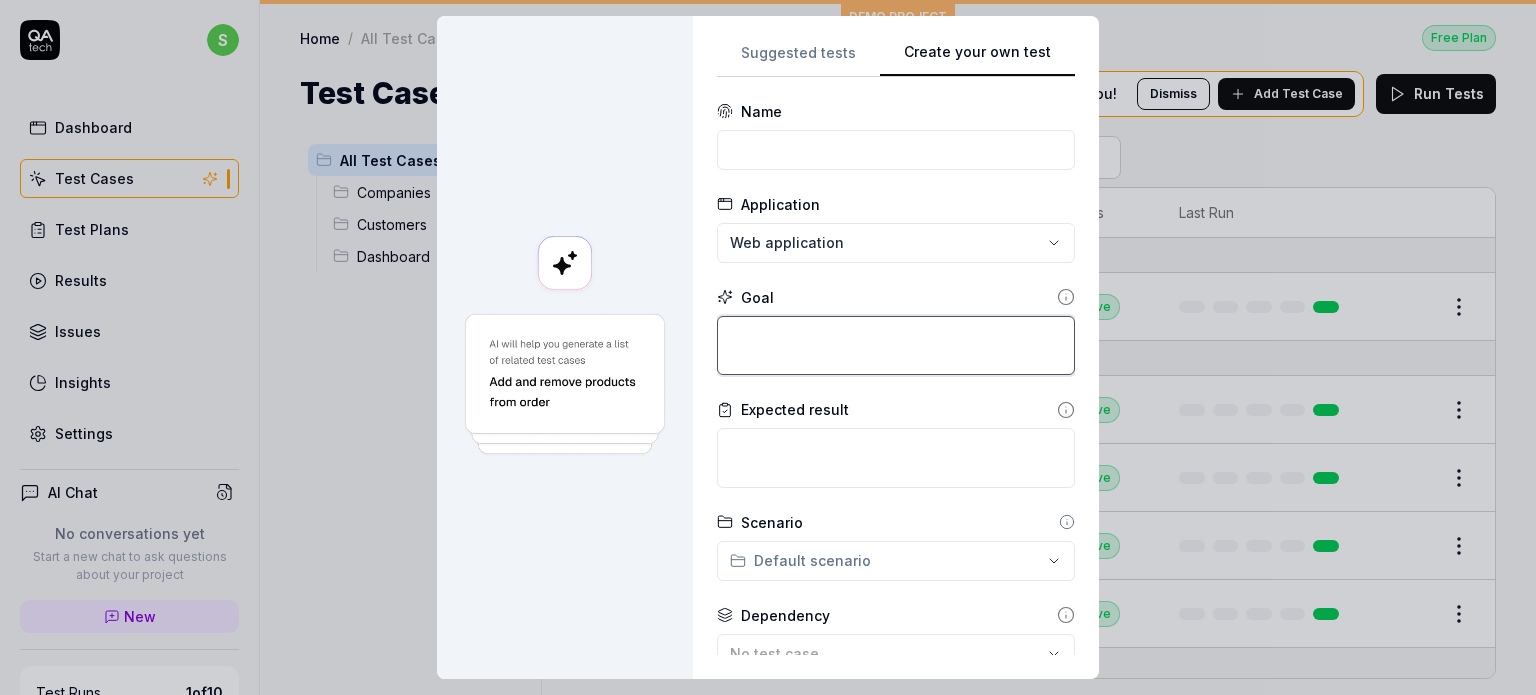 click at bounding box center (896, 346) 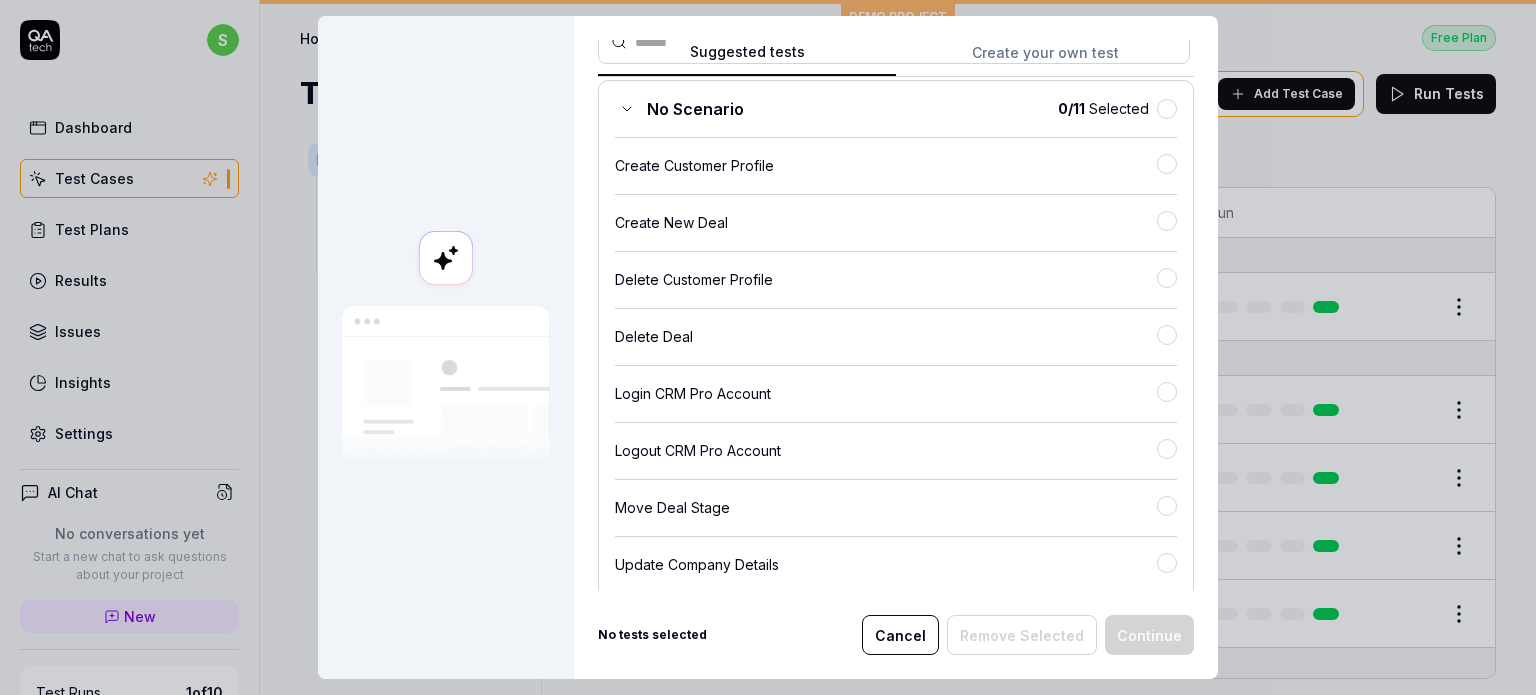 click on "Suggested tests" at bounding box center [747, 59] 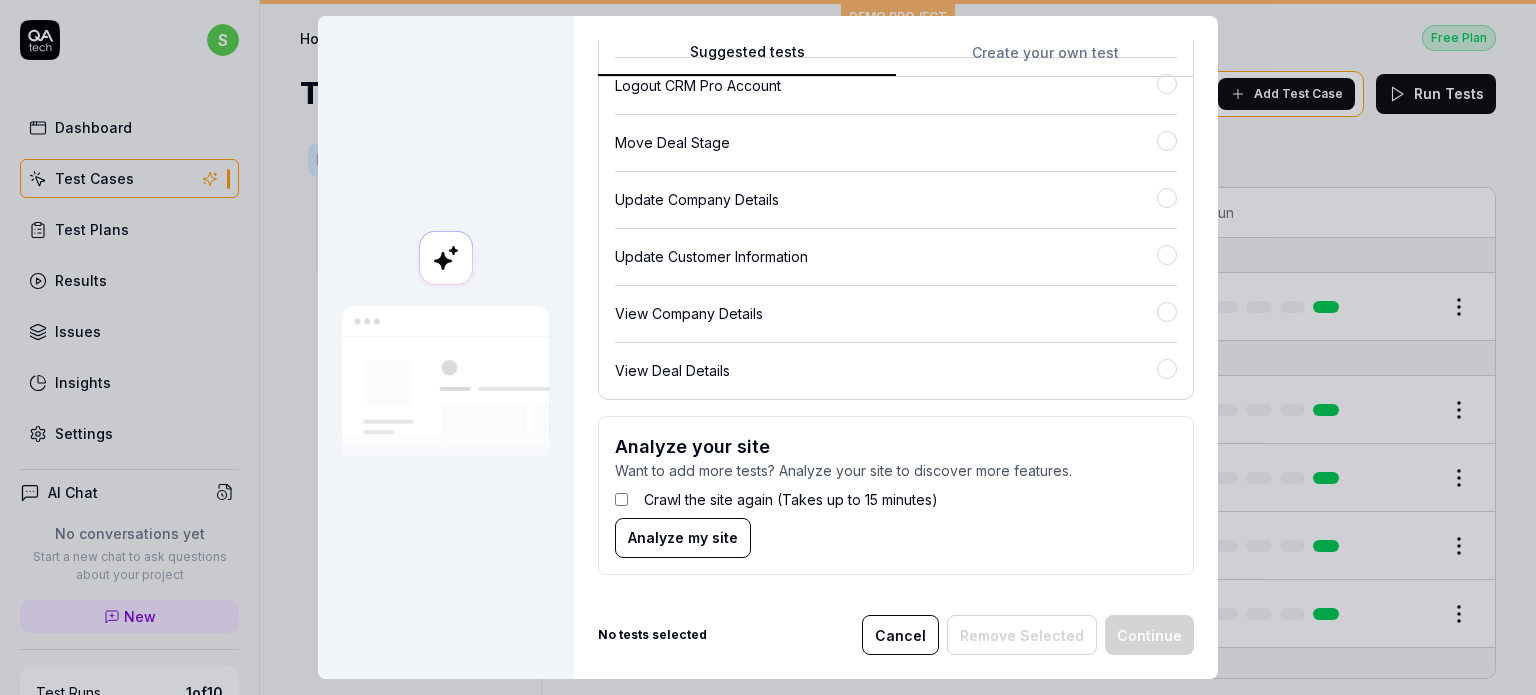 scroll, scrollTop: 571, scrollLeft: 0, axis: vertical 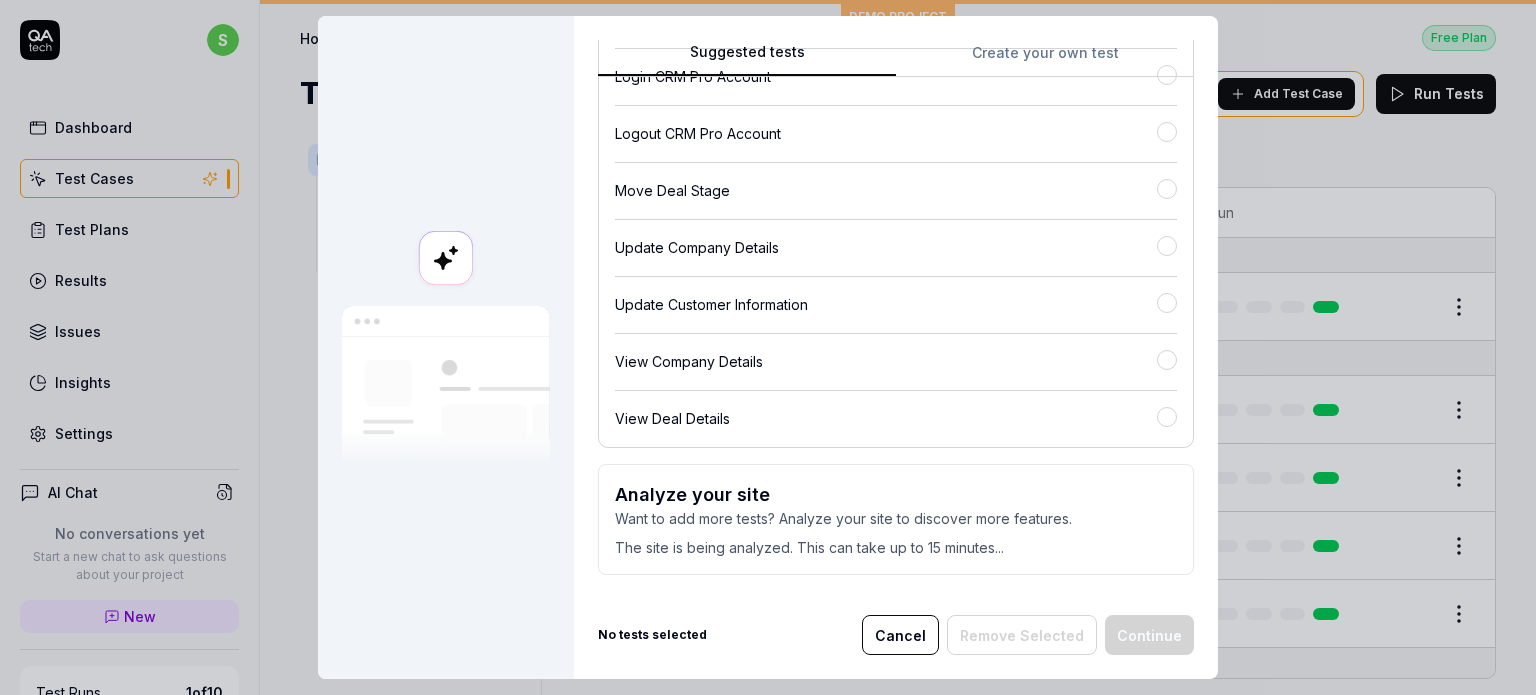 click on "Cancel" at bounding box center (900, 635) 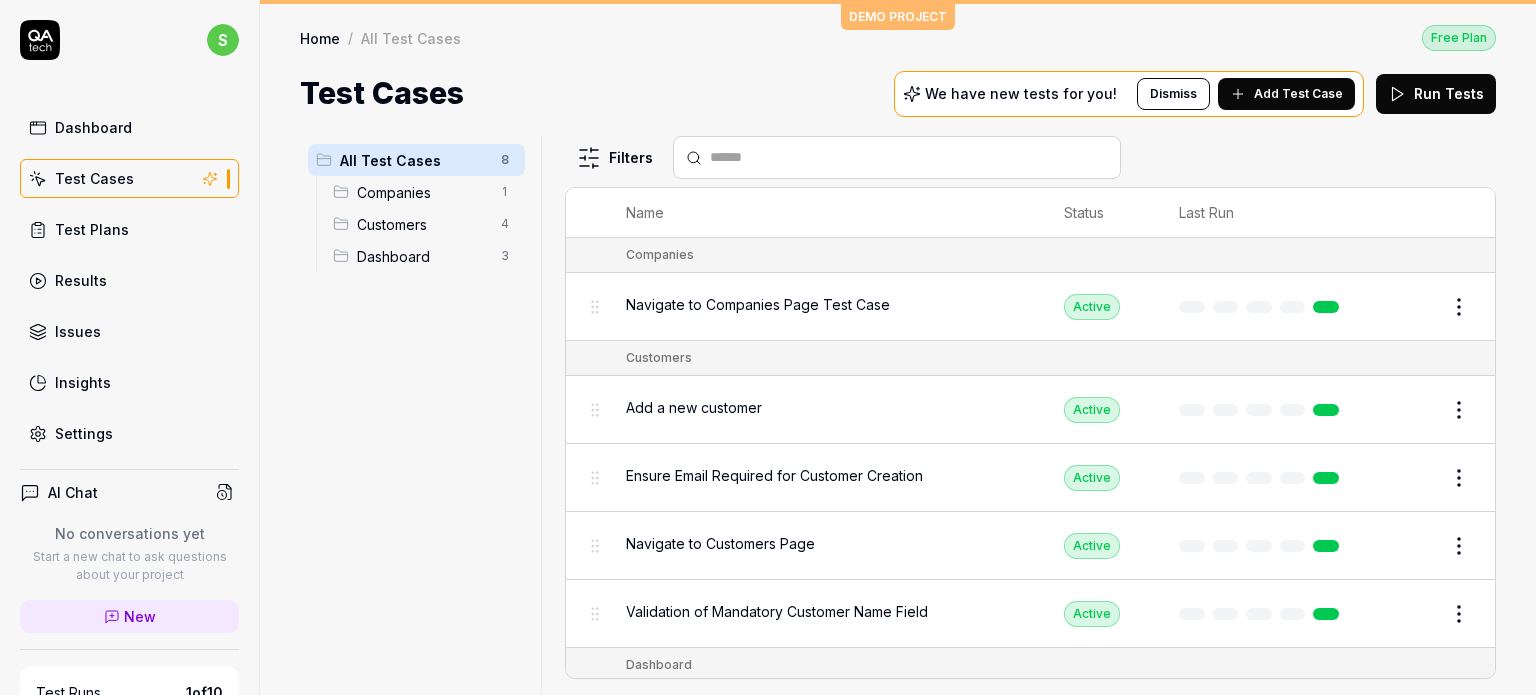 click on "Companies" at bounding box center [423, 192] 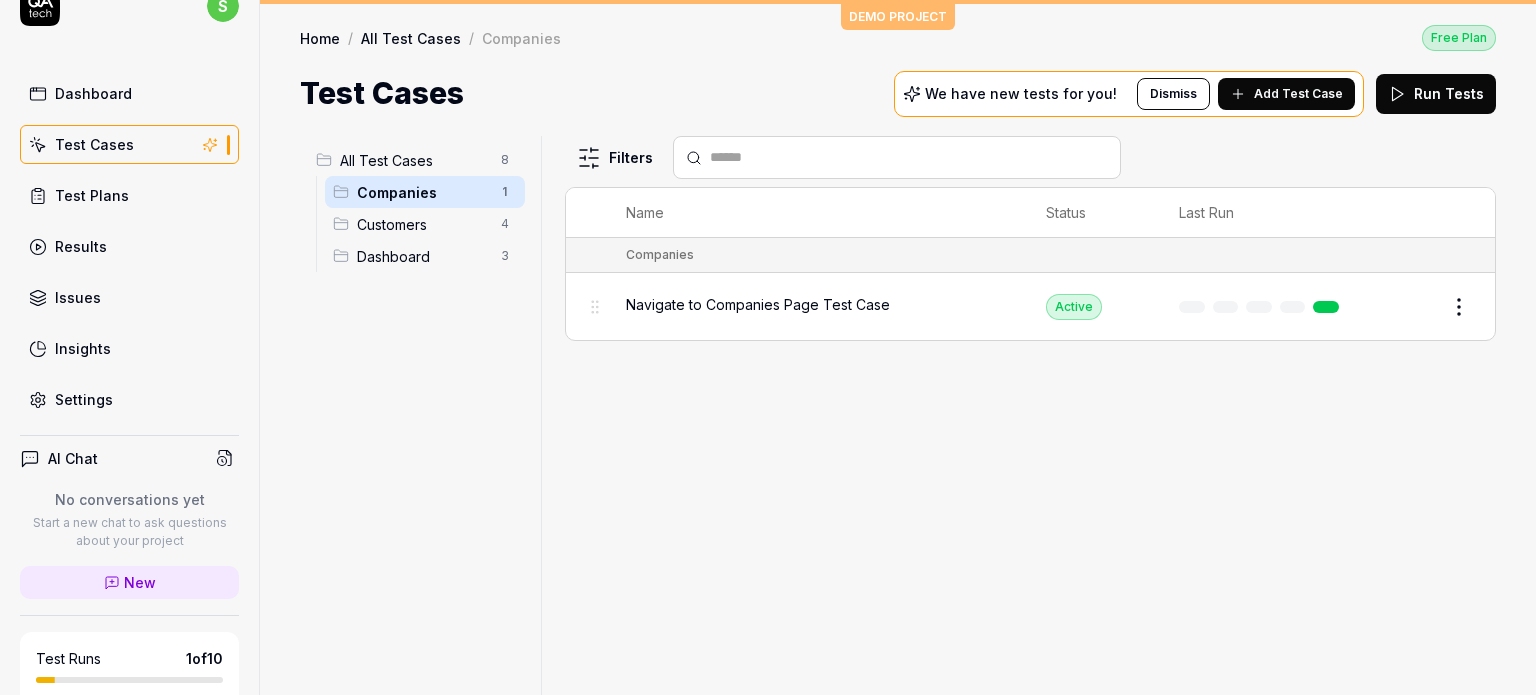 scroll, scrollTop: 0, scrollLeft: 0, axis: both 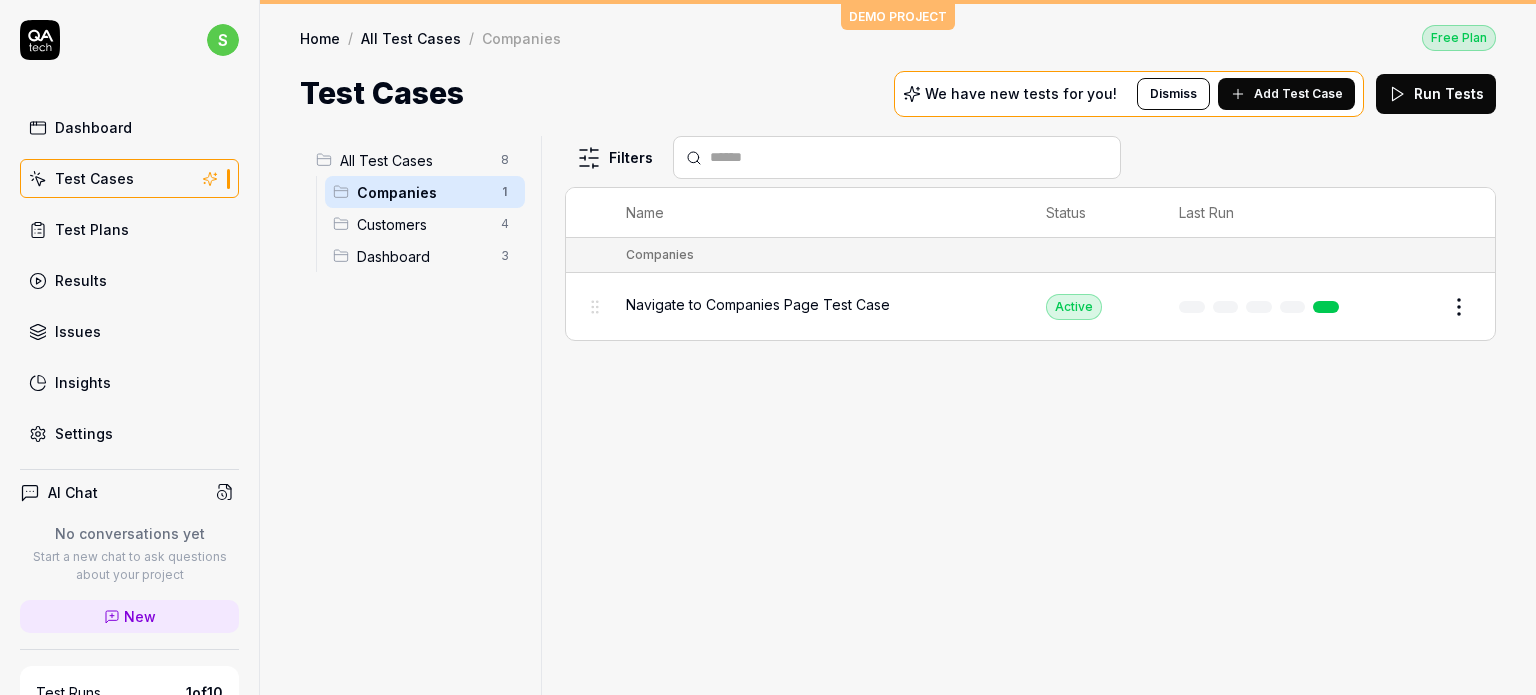 click on "Results" at bounding box center (129, 280) 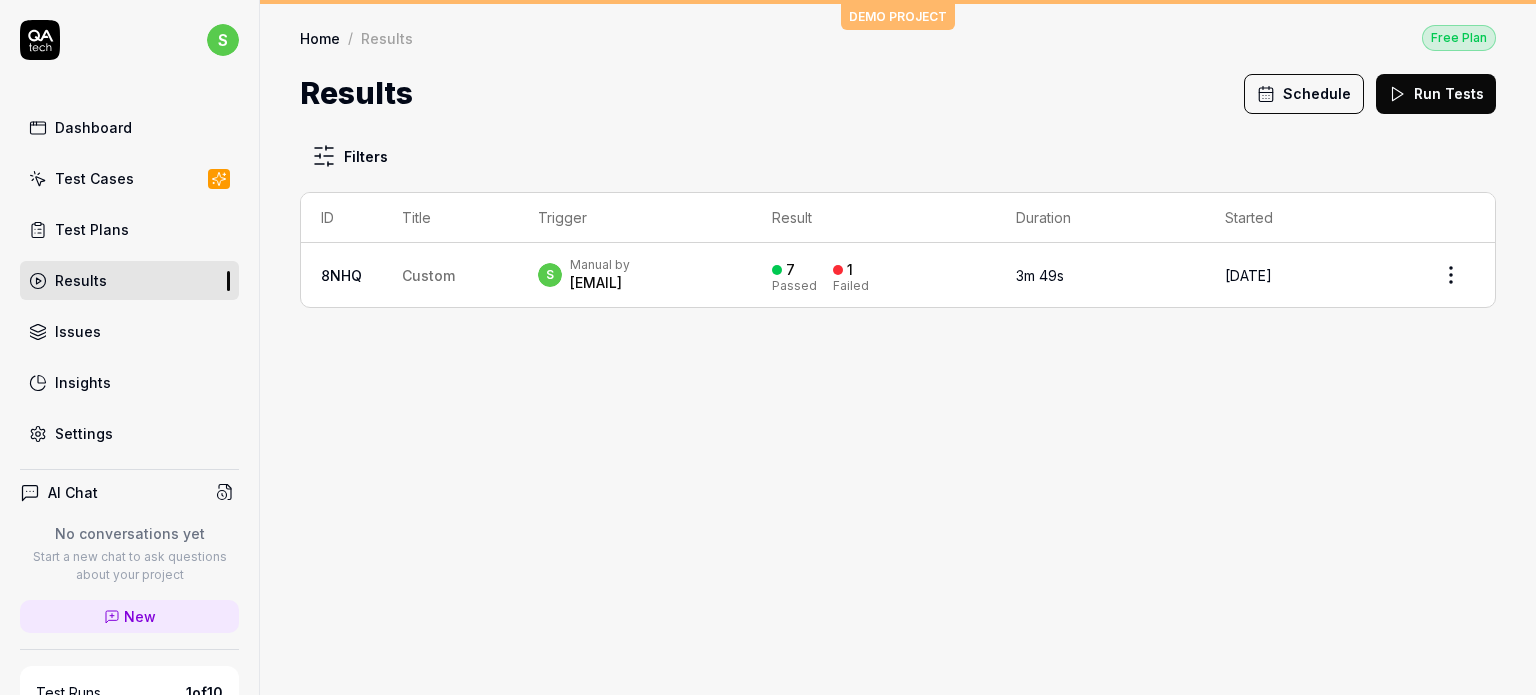 click on "Test Plans" at bounding box center [92, 229] 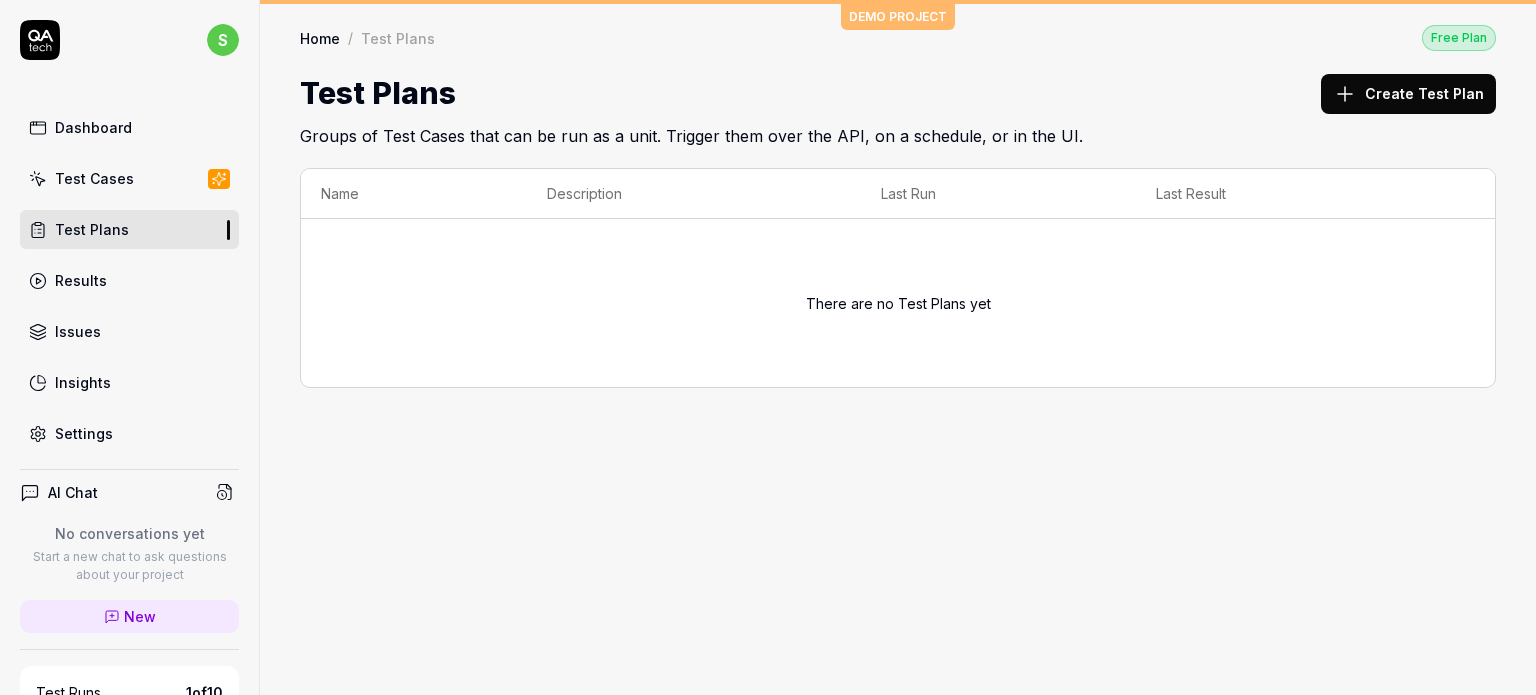 click on "Create Test Plan" at bounding box center [1408, 94] 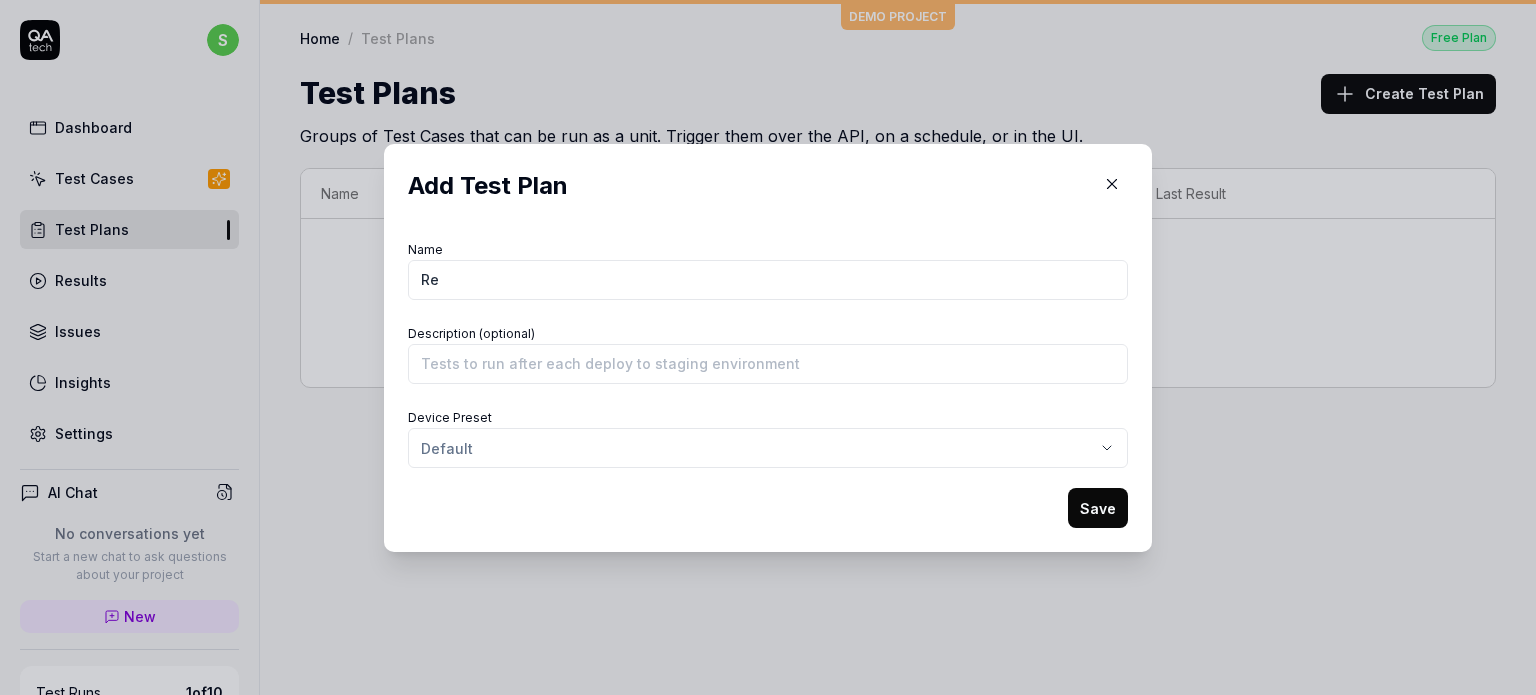 type on "R" 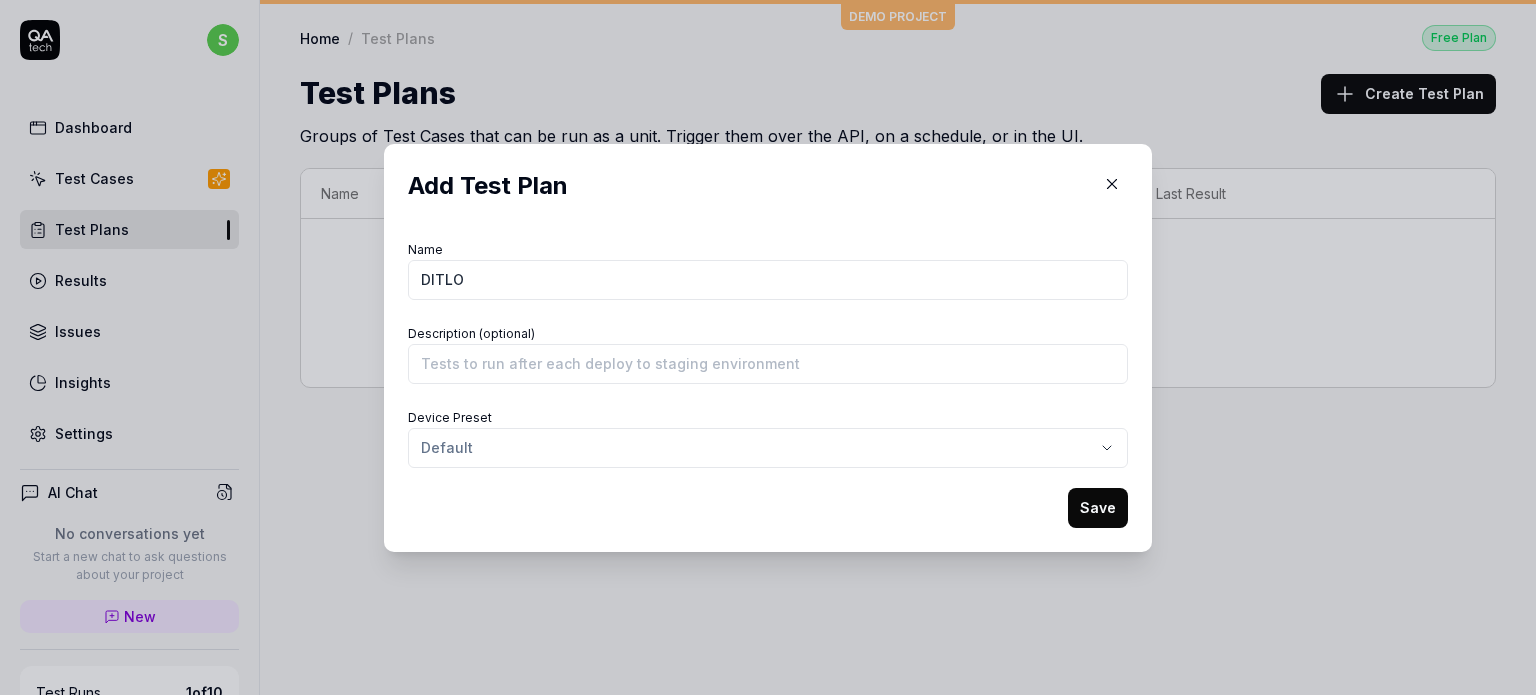 type on "DITLO" 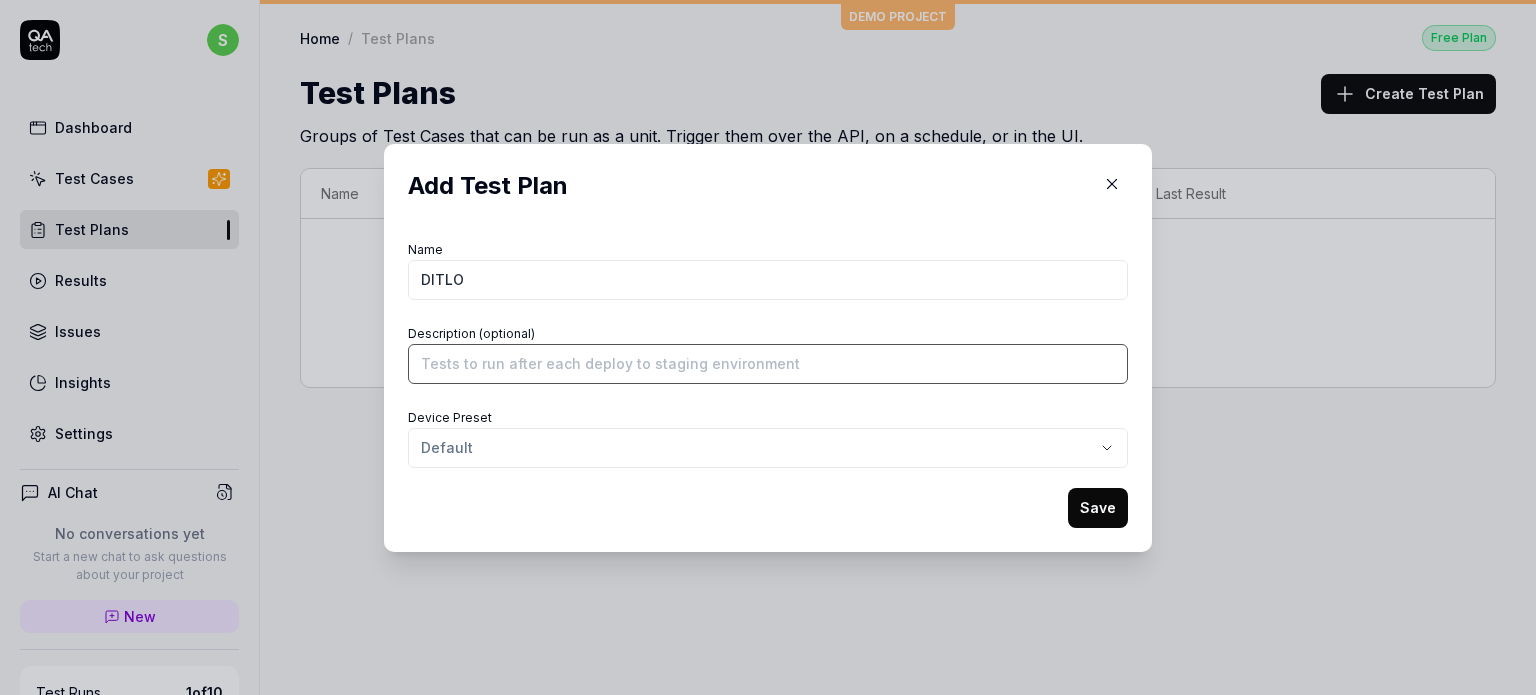 click on "Description (optional)" at bounding box center [768, 364] 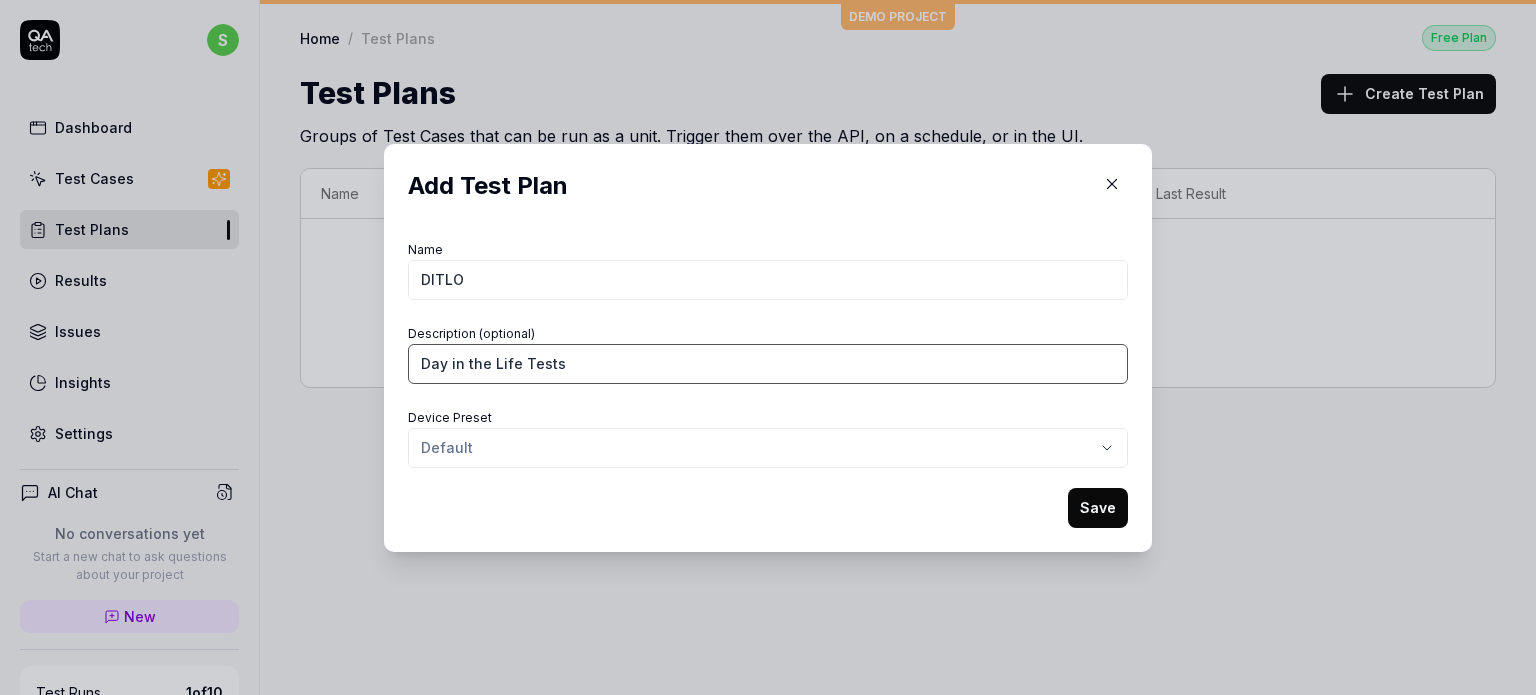 type on "Day in the Life Tests" 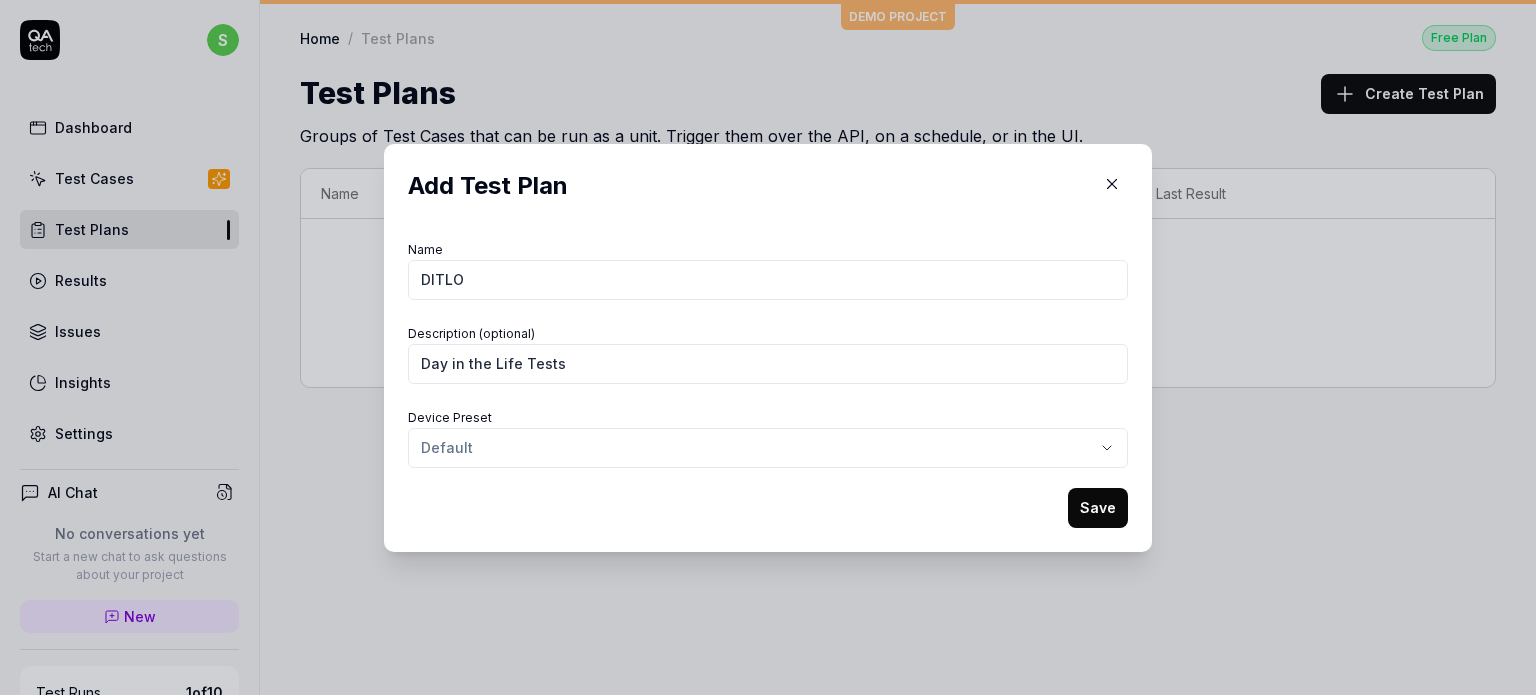 click on "​ Create Application Create a new application to organize your tests. Each application has its own set of tests that can be run across multiple environments. Application Details Tests are unique to each application. Environments allow you to run the same tests in different settings (development, staging, production). Application Name PICTORY Color ******* Environments Define the environments where your application runs. The first environment will be set as default. Add Environment Environment  1 Default Environment Name Environment URL Production Environment Our agent uses this info to avoid dangerous actions during crawling. Cancel Create Application" at bounding box center [768, 347] 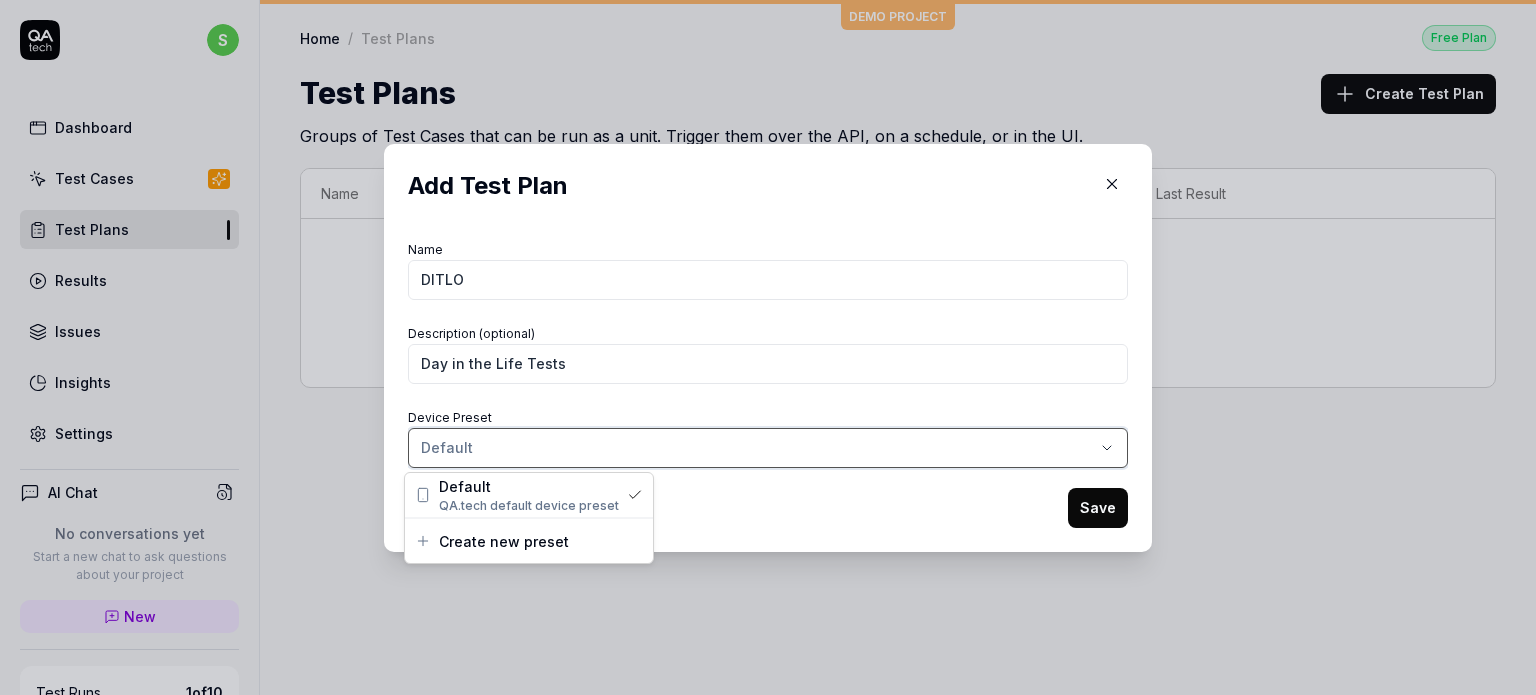 click on "​ Create Application Create a new application to organize your tests. Each application has its own set of tests that can be run across multiple environments. Application Details Tests are unique to each application. Environments allow you to run the same tests in different settings (development, staging, production). Application Name PICTORY Color ******* Environments Define the environments where your application runs. The first environment will be set as default. Add Environment Environment  1 Default Environment Name Environment URL Production Environment Our agent uses this info to avoid dangerous actions during crawling. Cancel Create Application" at bounding box center (768, 347) 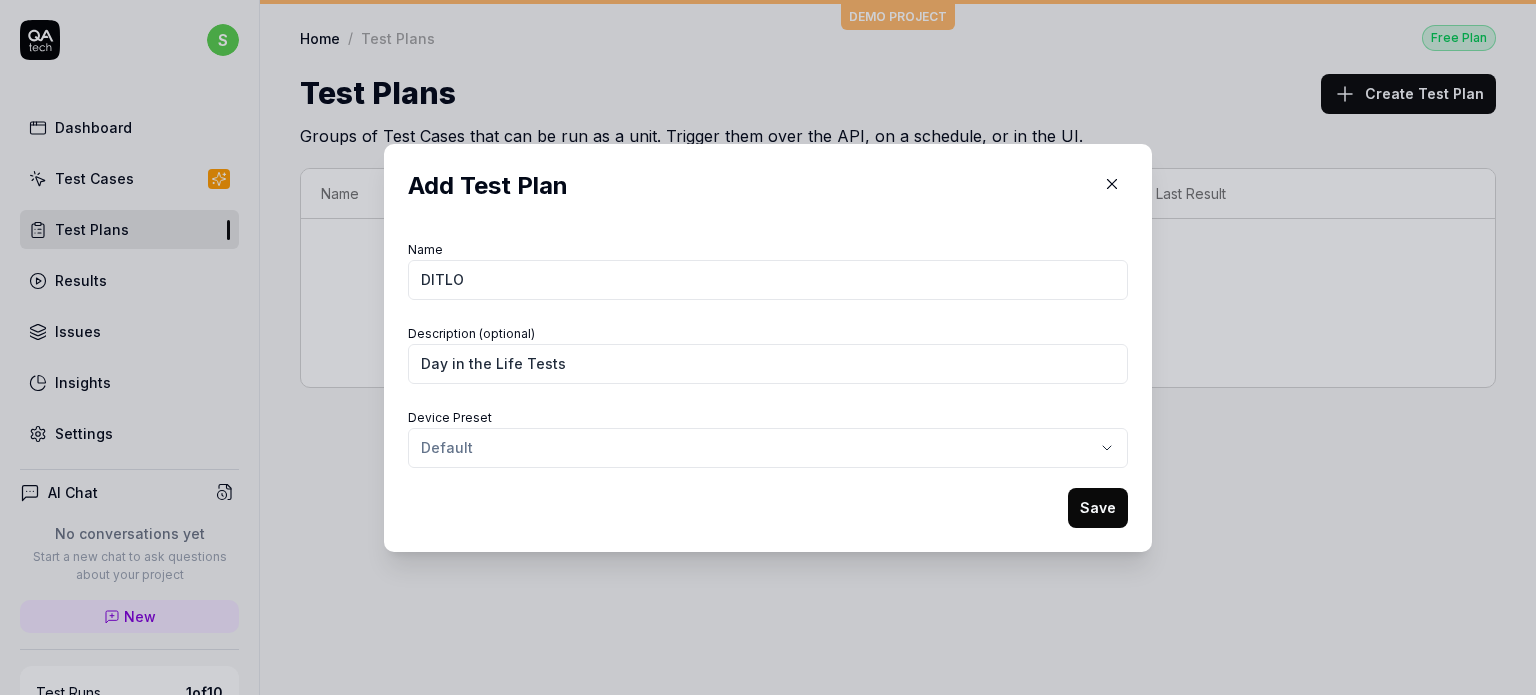 click on "Save" at bounding box center [1098, 508] 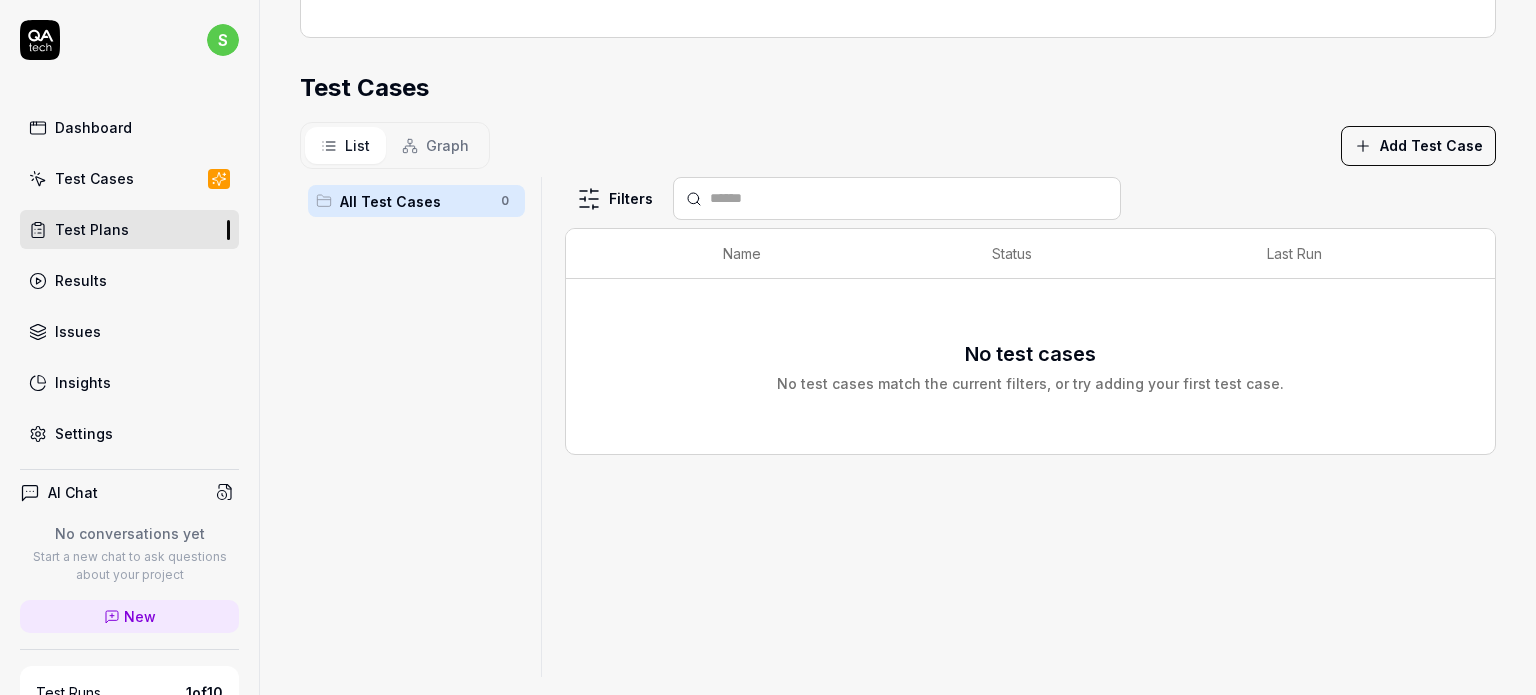 scroll, scrollTop: 599, scrollLeft: 0, axis: vertical 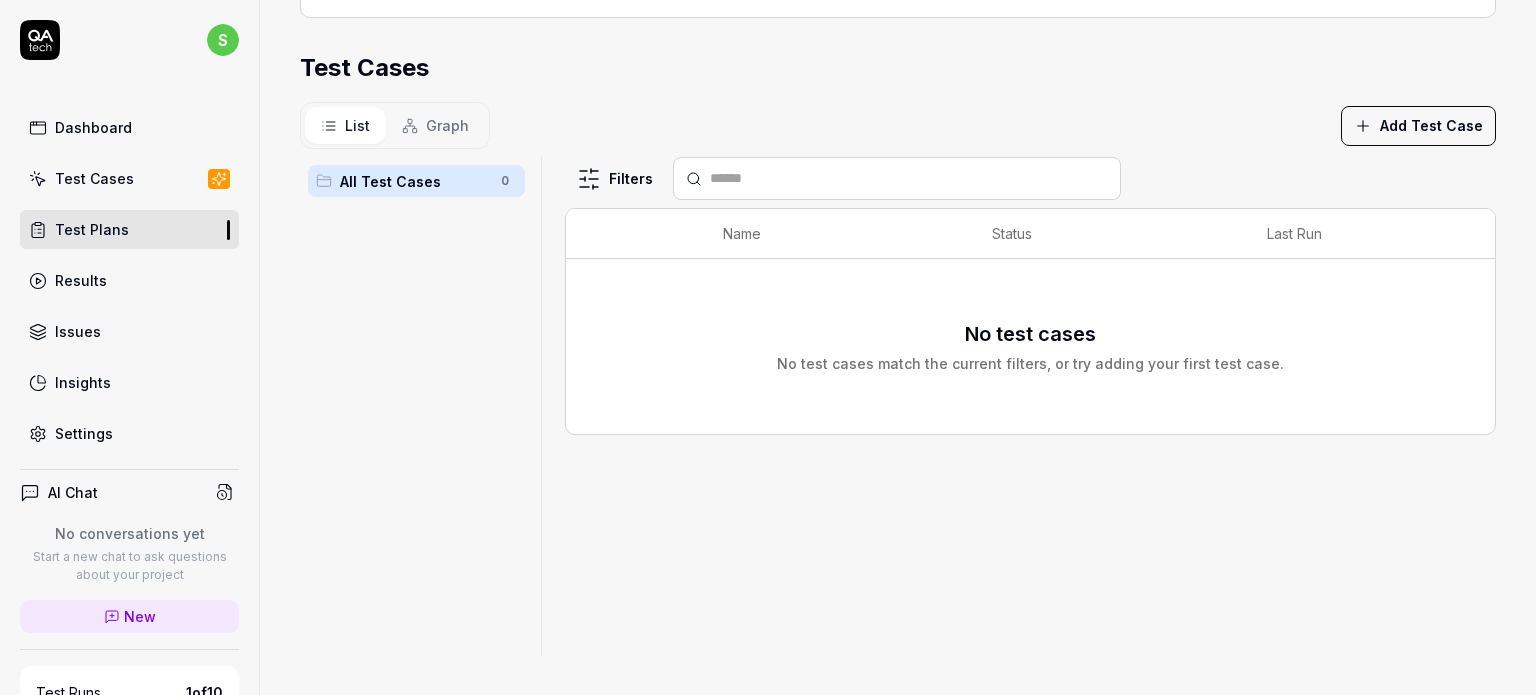 click on "Add Test Case" at bounding box center [1418, 126] 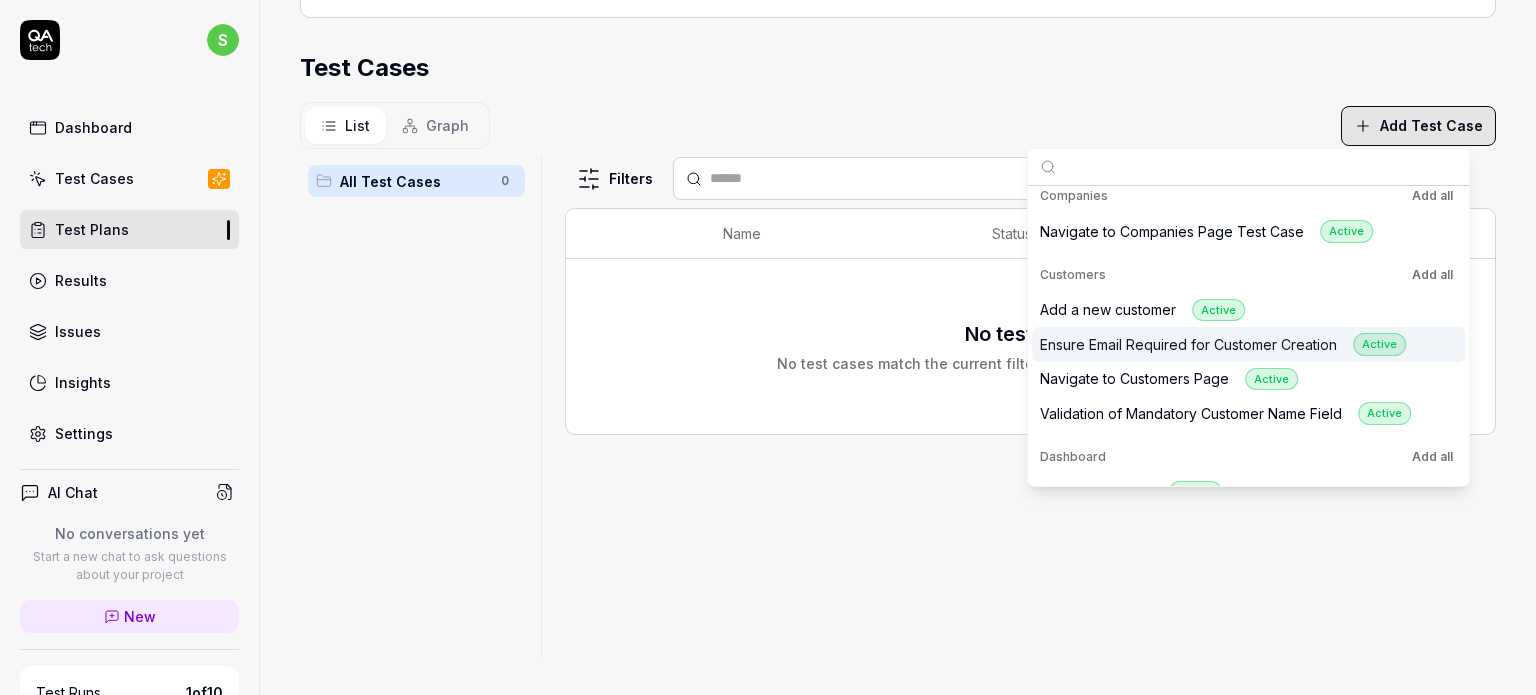 scroll, scrollTop: 0, scrollLeft: 0, axis: both 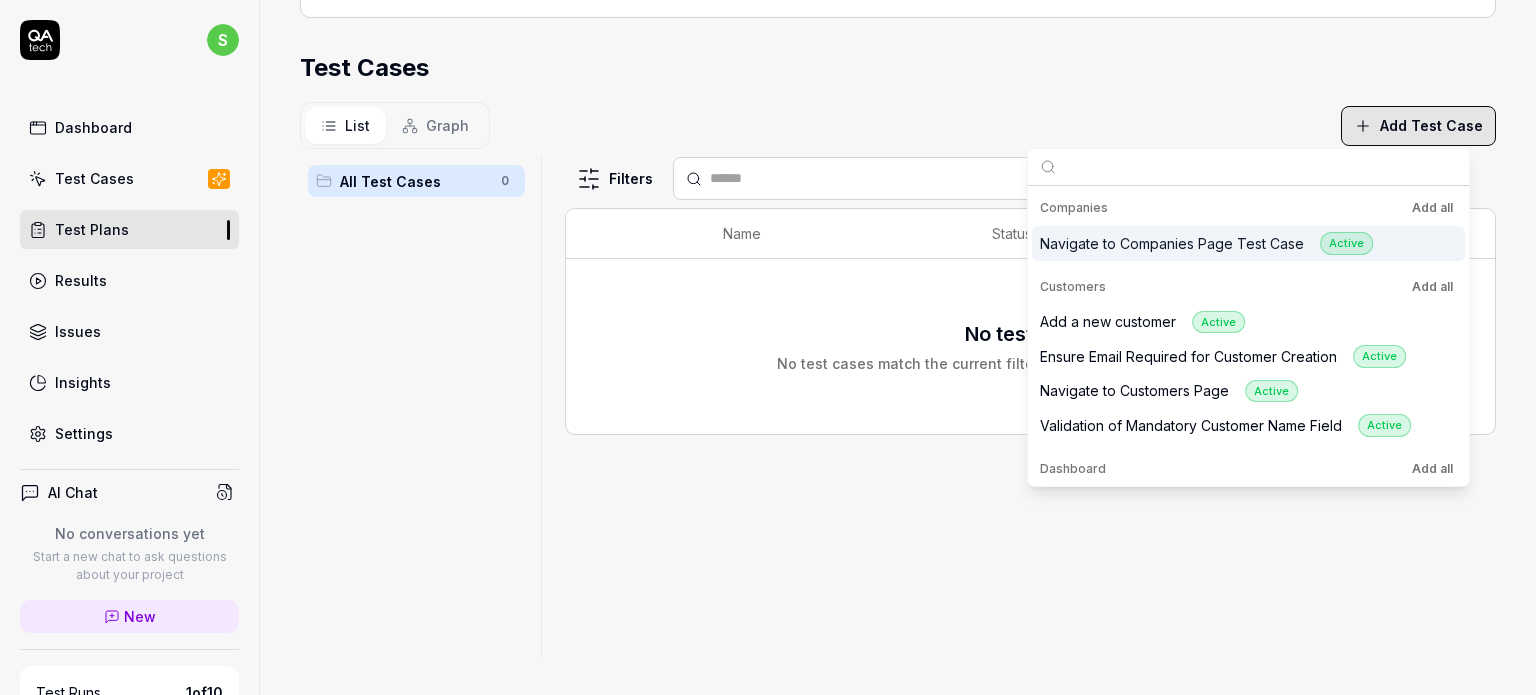click on "Filters Name Status Last Run No test cases No test cases match the current filters, or try adding your first test case." at bounding box center (1030, 407) 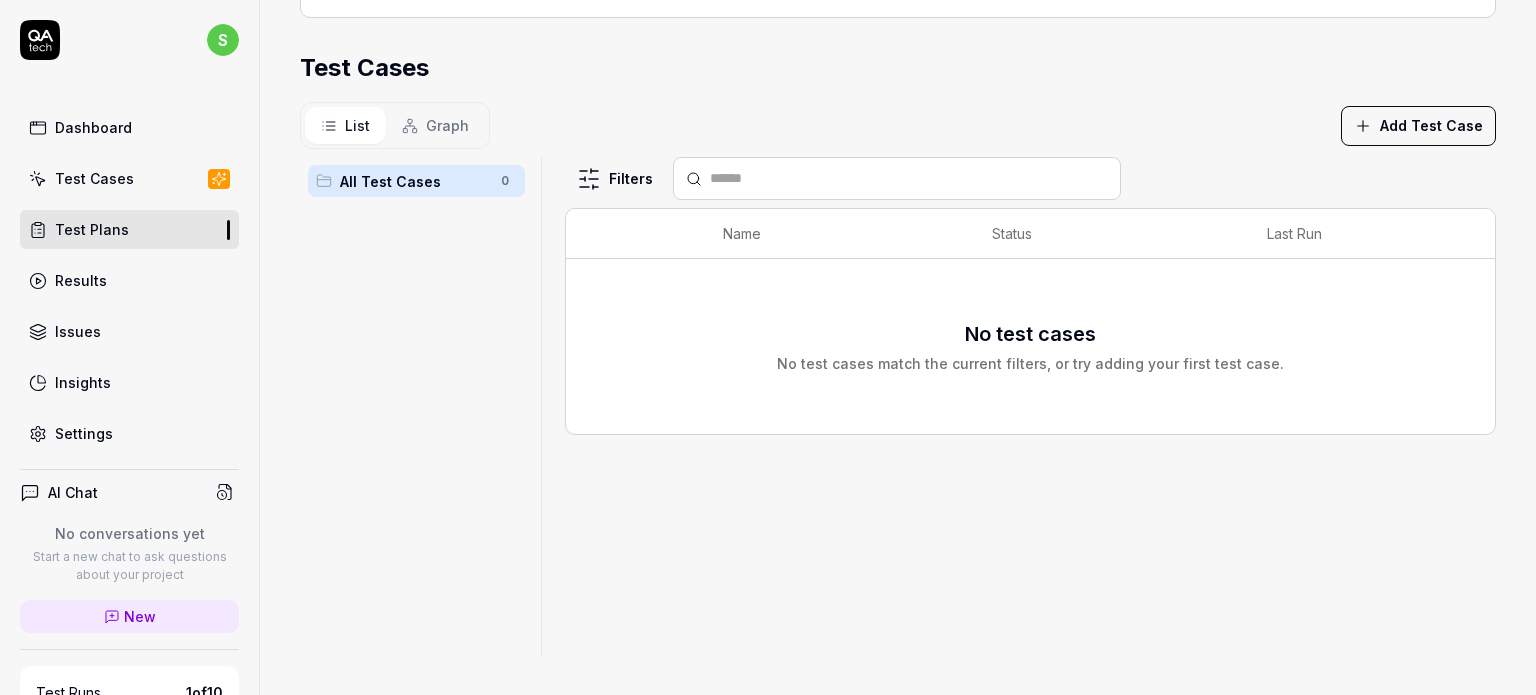 click on "Add Test Case" at bounding box center (1418, 126) 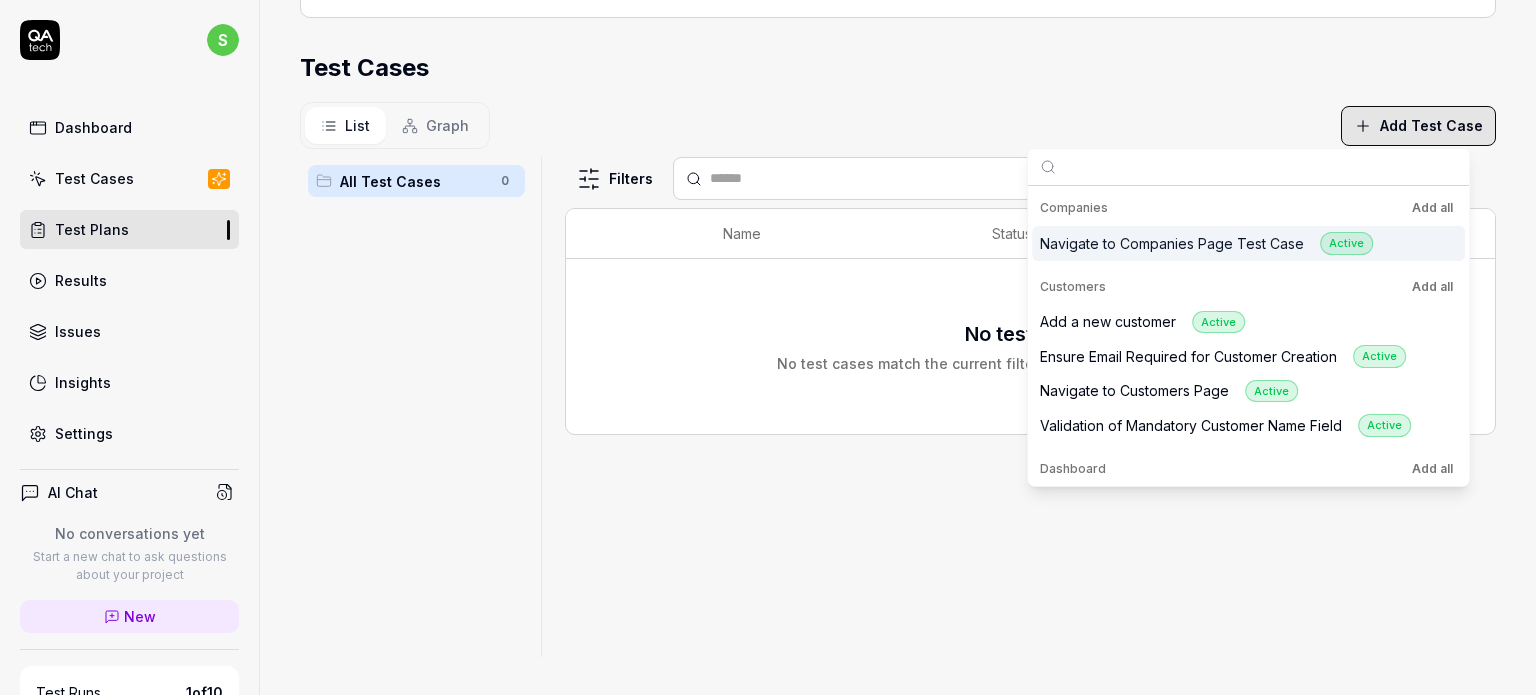 click on "Navigate to Companies Page Test Case   Active" at bounding box center [1206, 243] 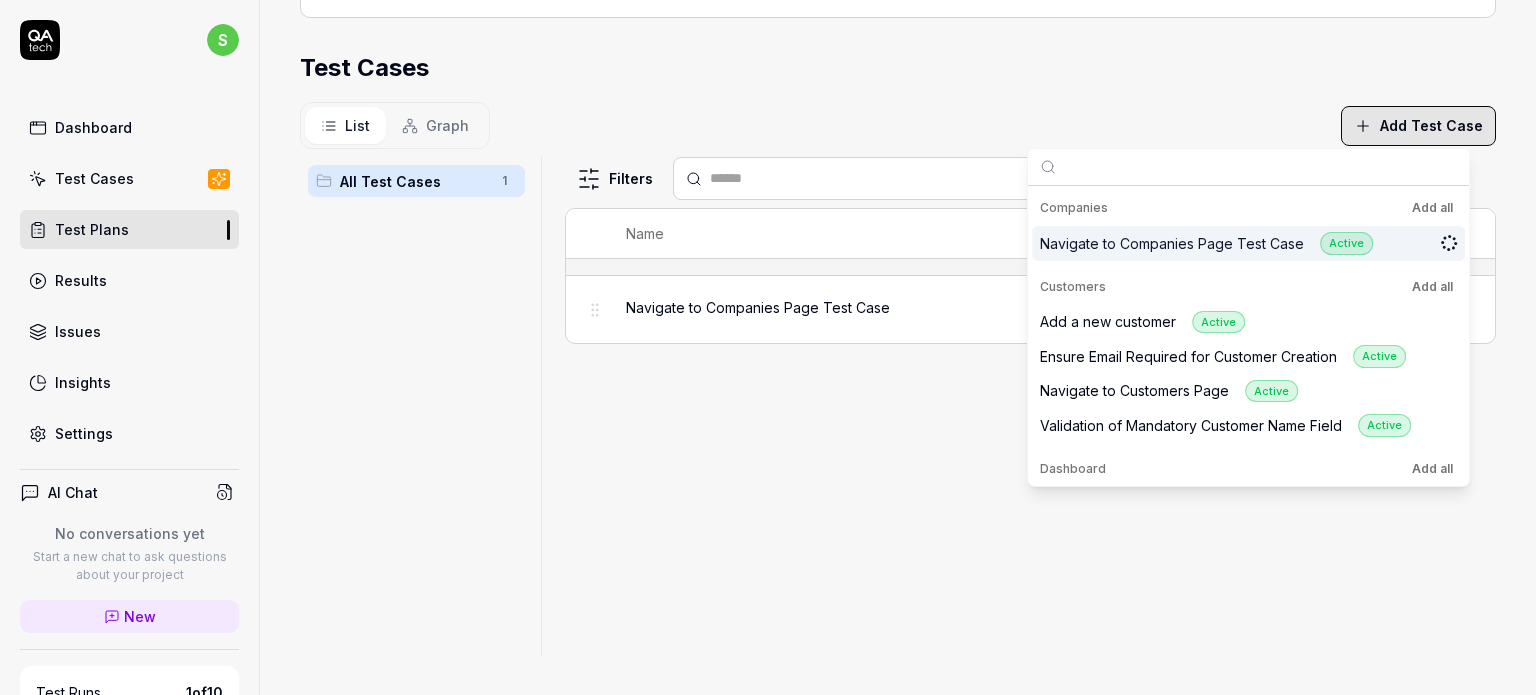 click on "Add all" at bounding box center [1432, 208] 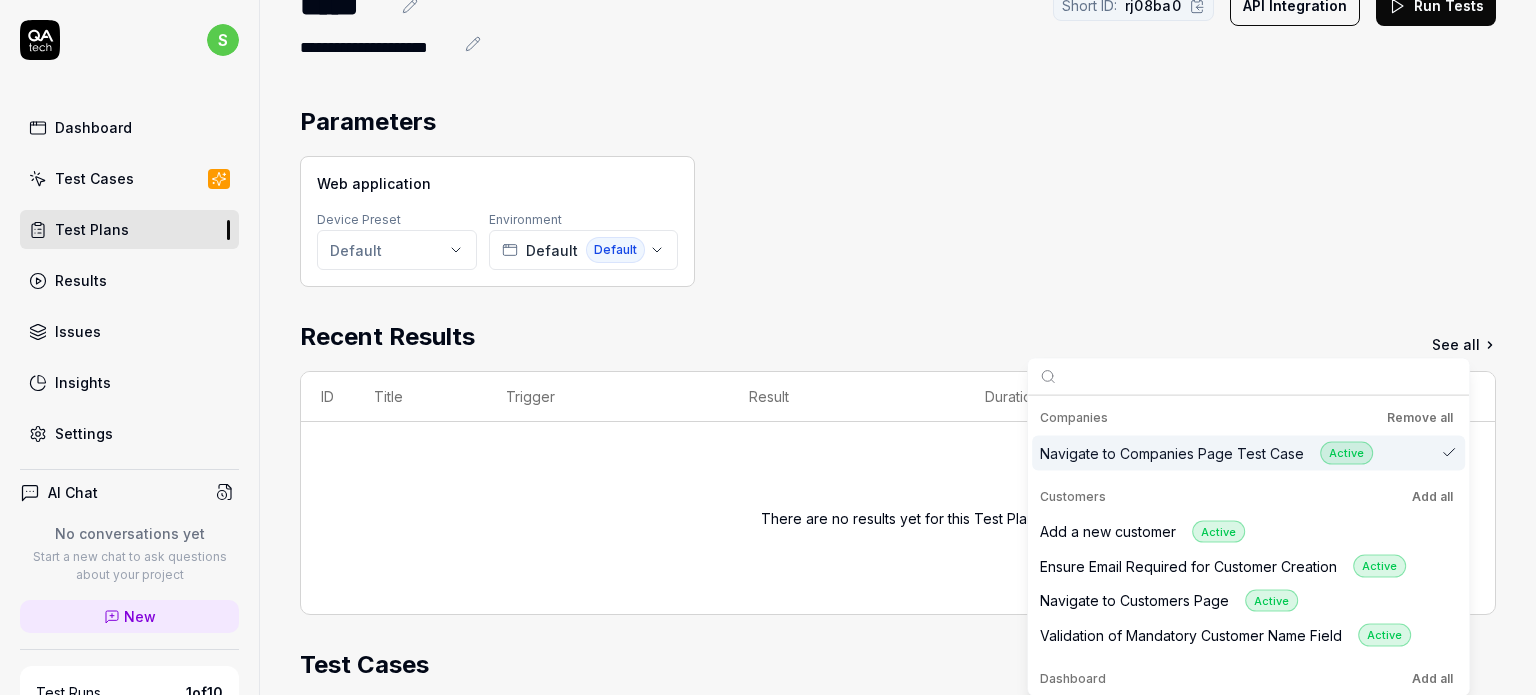 scroll, scrollTop: 108, scrollLeft: 0, axis: vertical 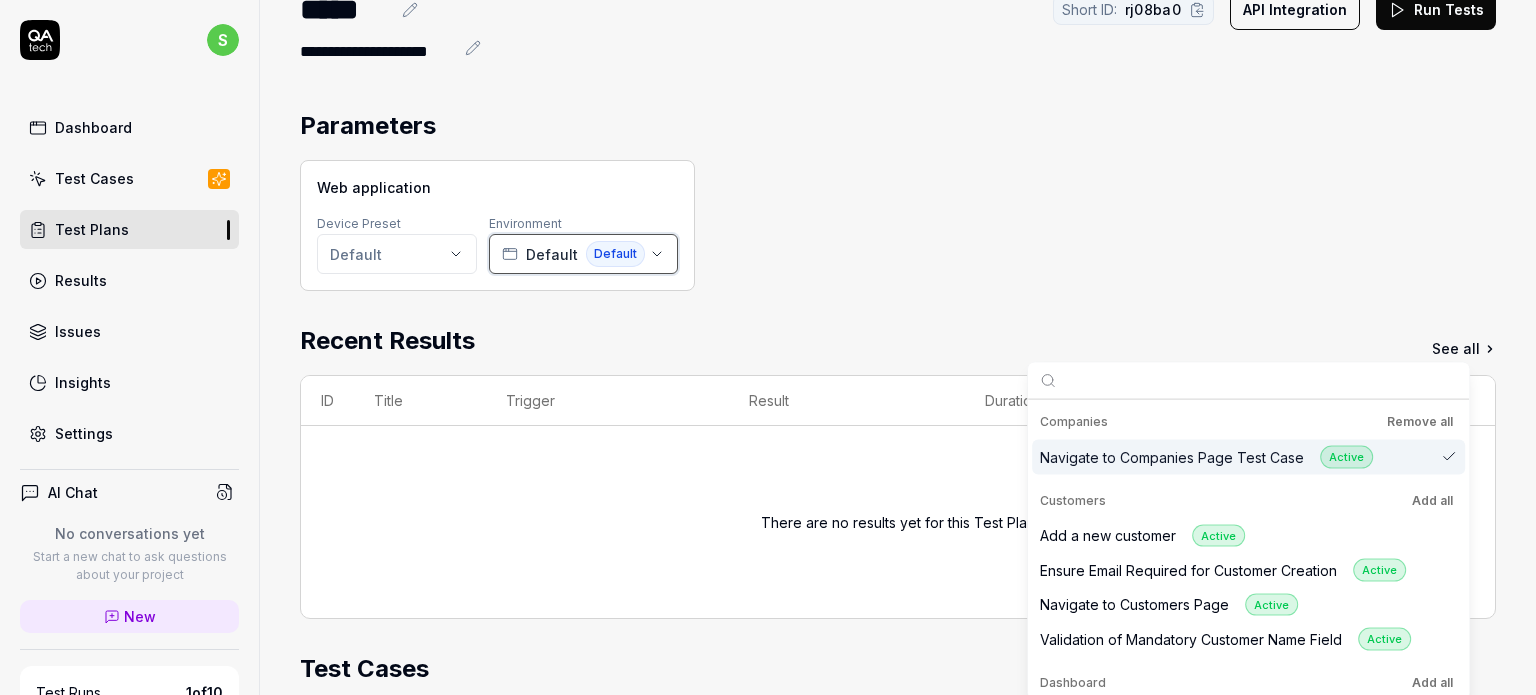 click on "Default" at bounding box center (552, 254) 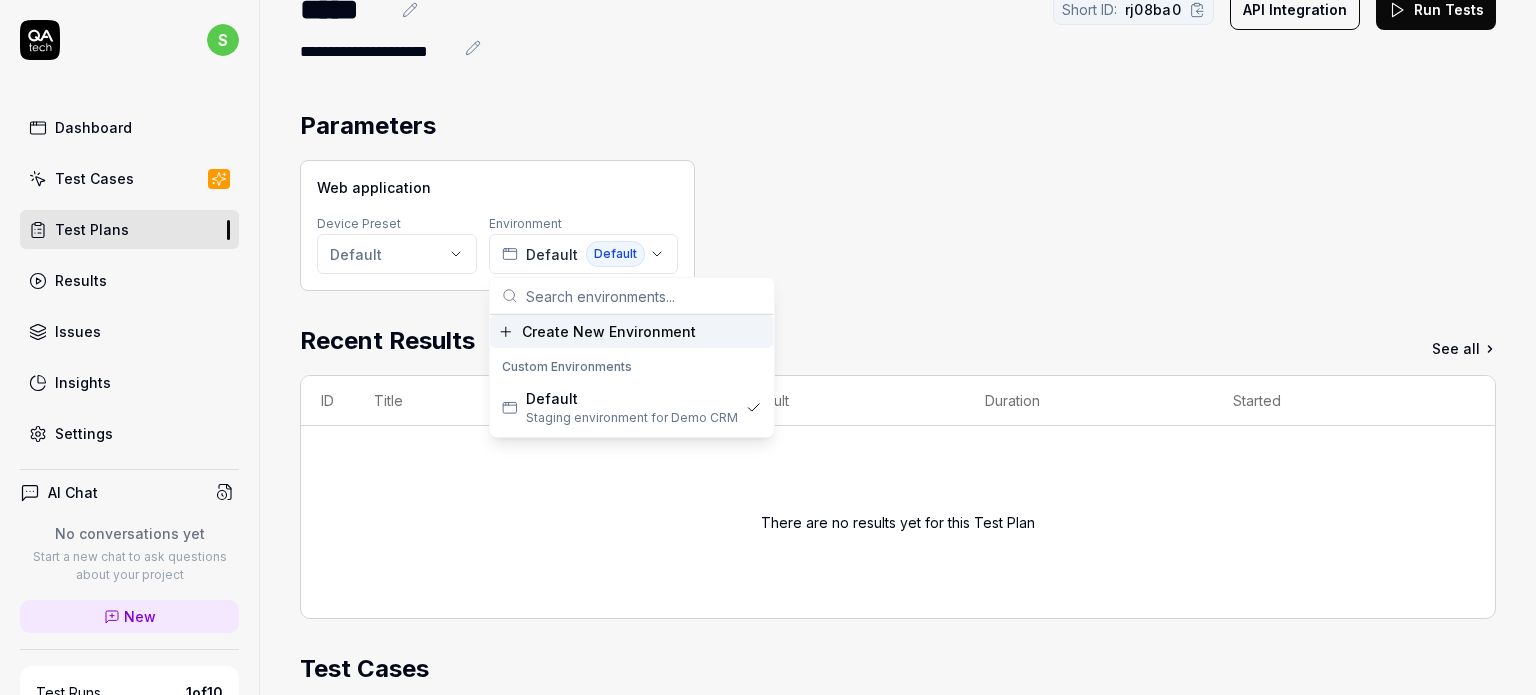 click on "Create New Environment" at bounding box center [632, 331] 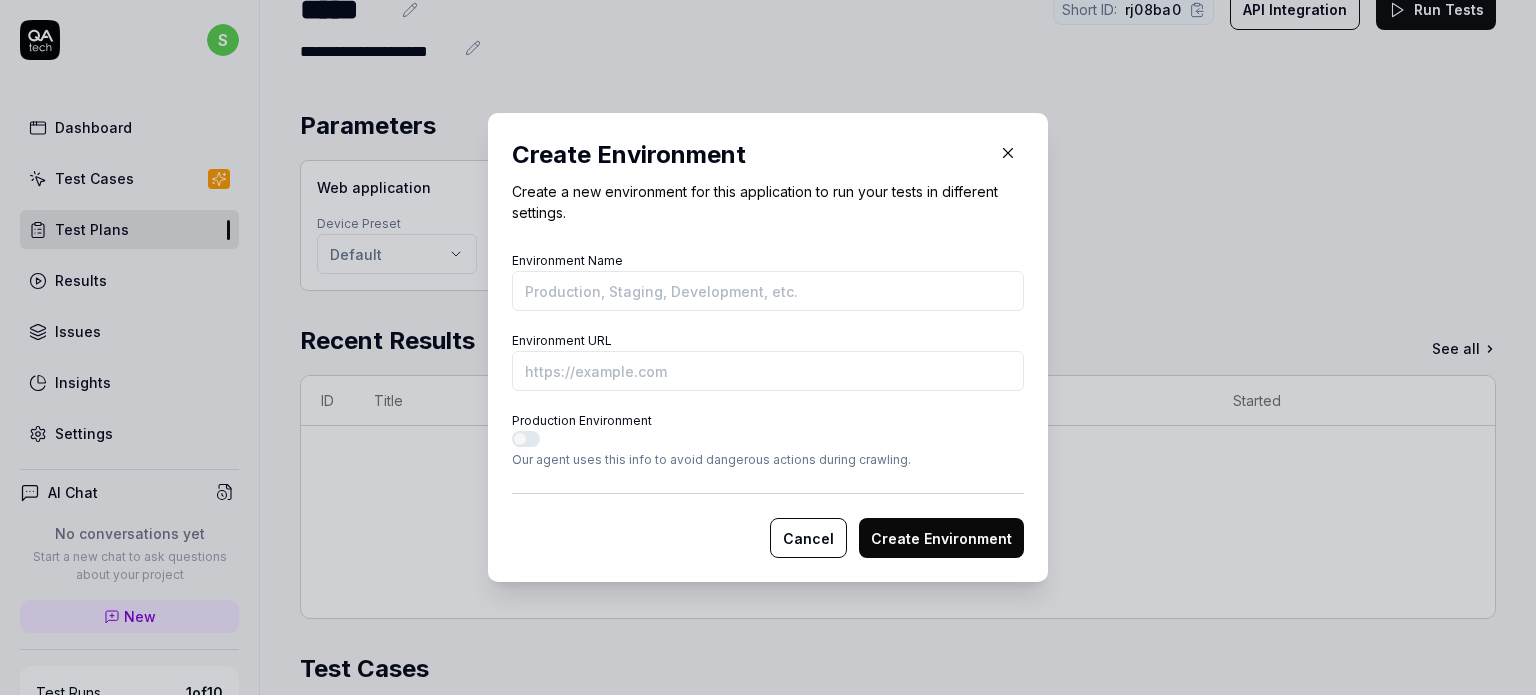 click on "Environment Name" at bounding box center (768, 291) 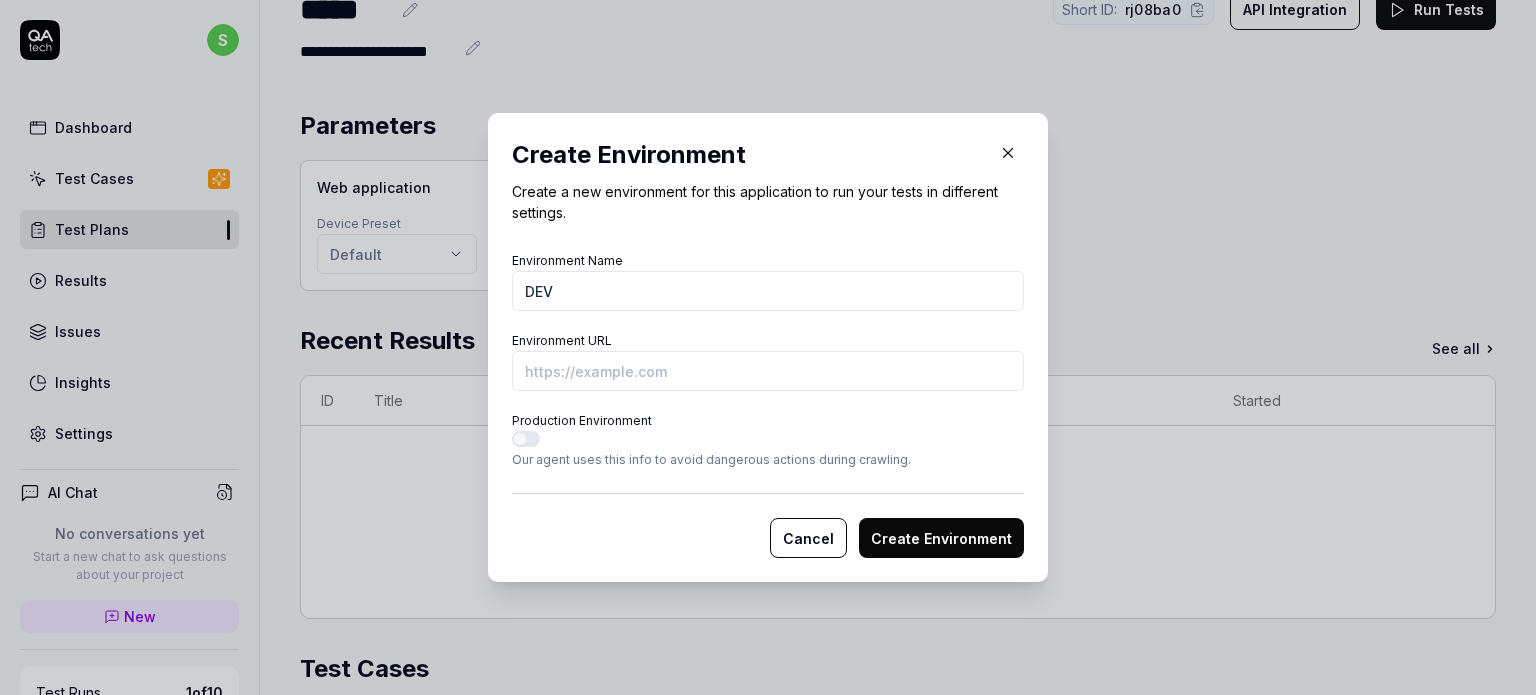 type on "DEV" 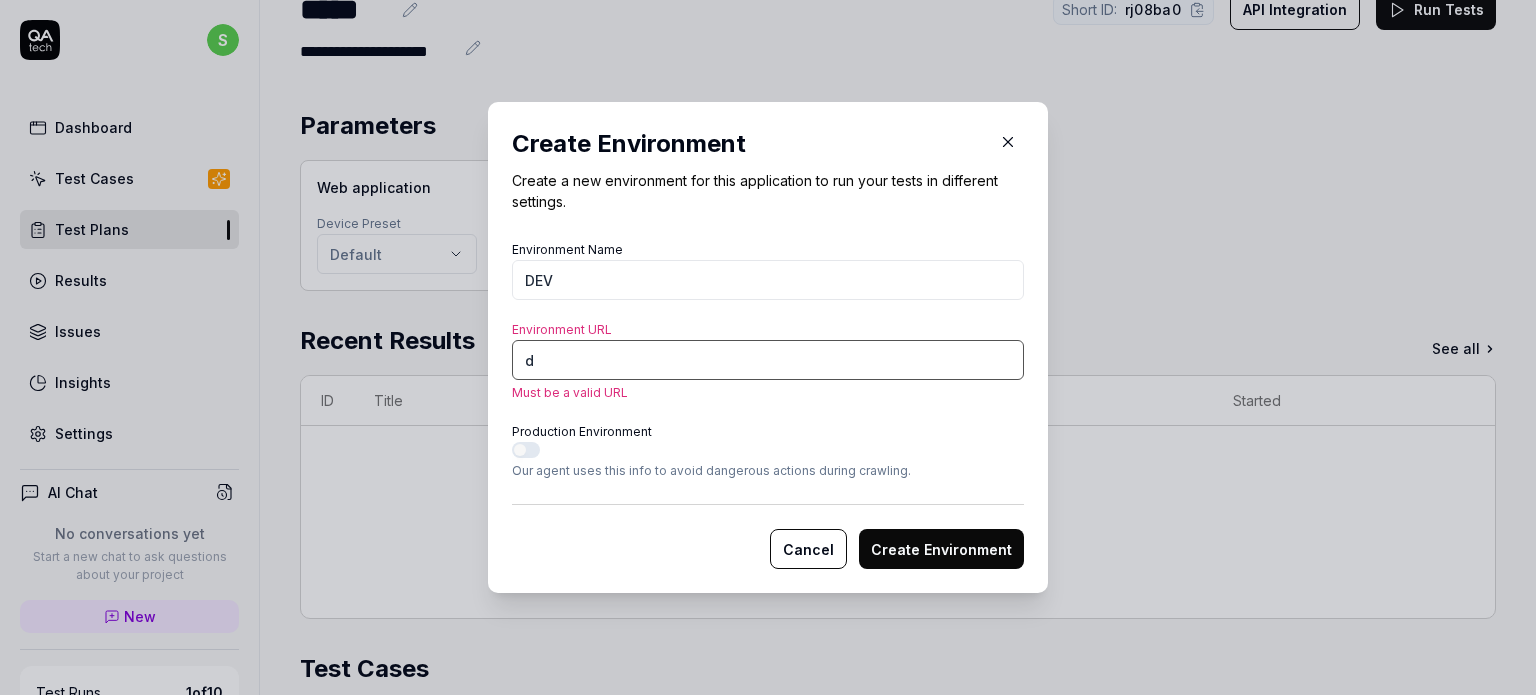 drag, startPoint x: 580, startPoint y: 370, endPoint x: 473, endPoint y: 368, distance: 107.01869 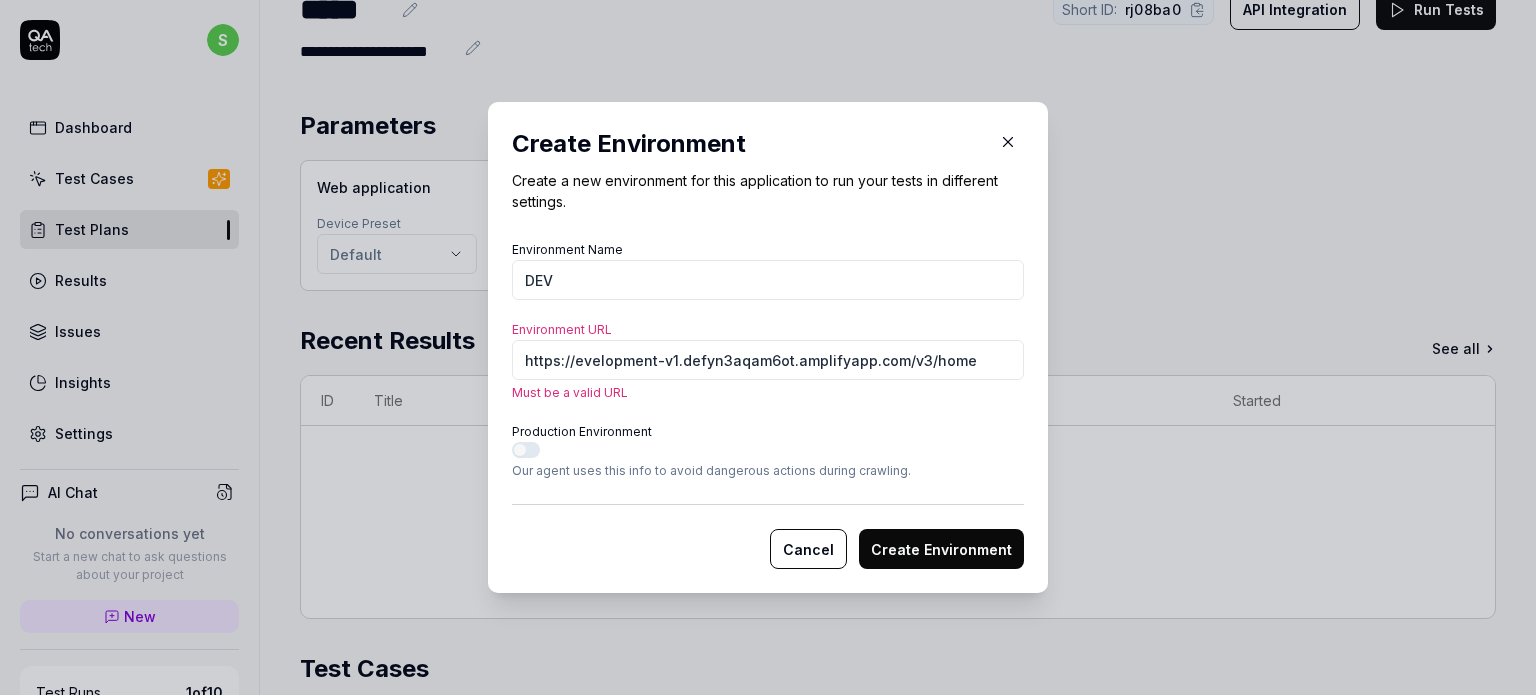 type on "https://evelopment-v1.defyn3aqam6ot.amplifyapp.com/v3/home" 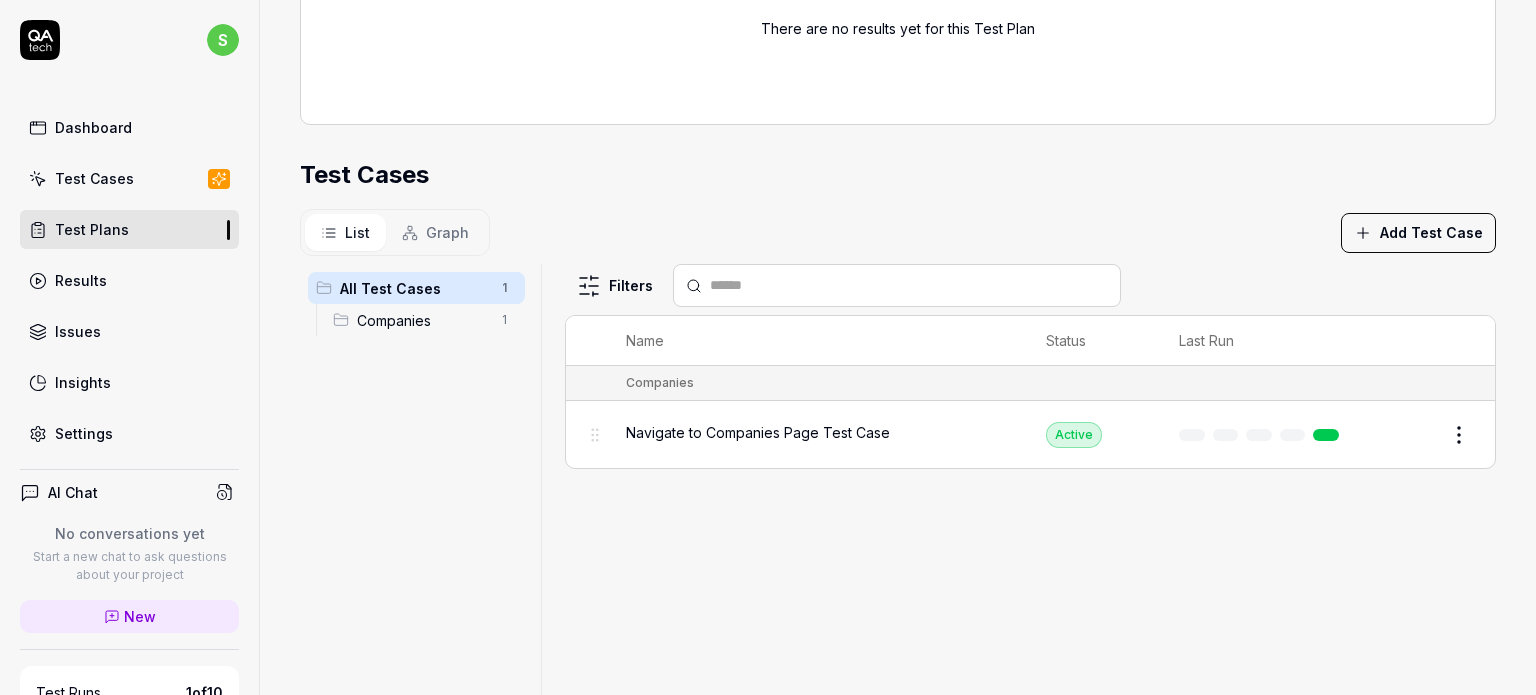 scroll, scrollTop: 608, scrollLeft: 0, axis: vertical 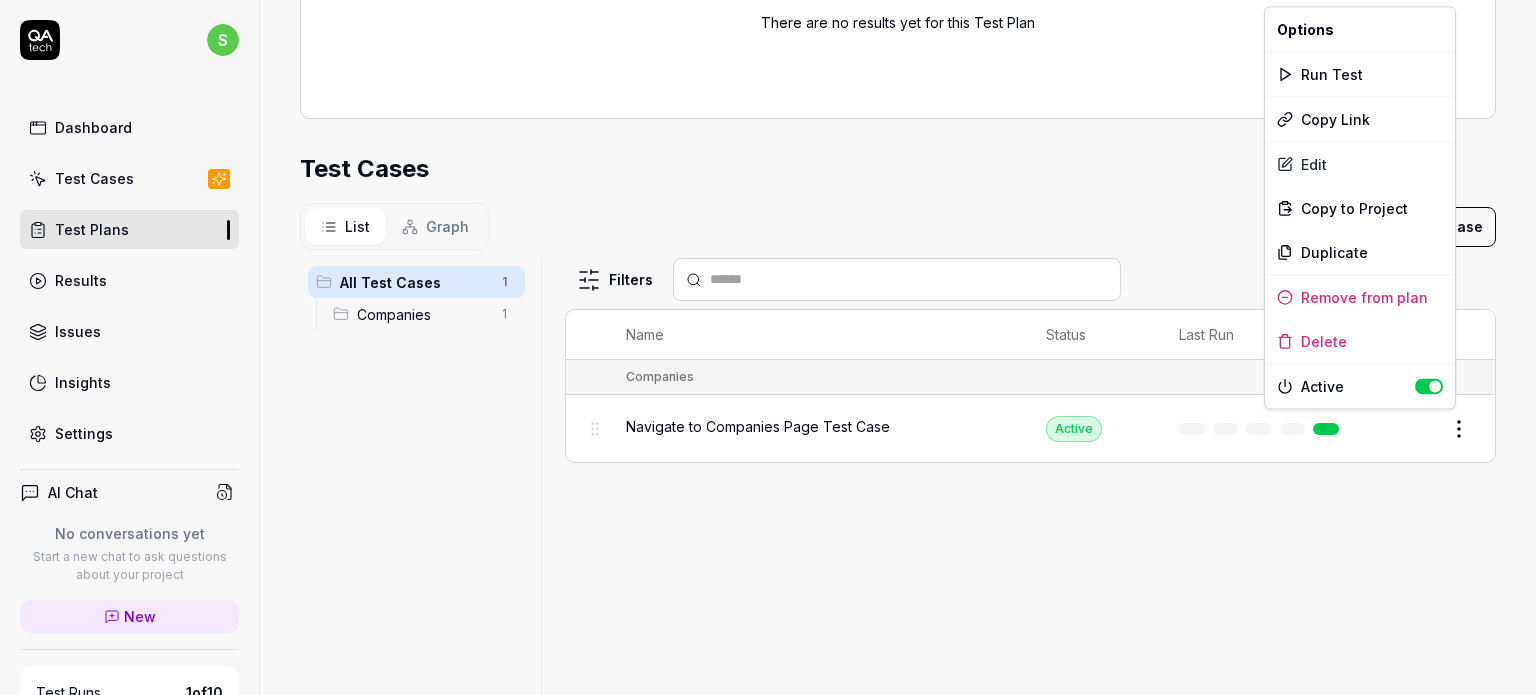 click on "**********" at bounding box center [768, 434] 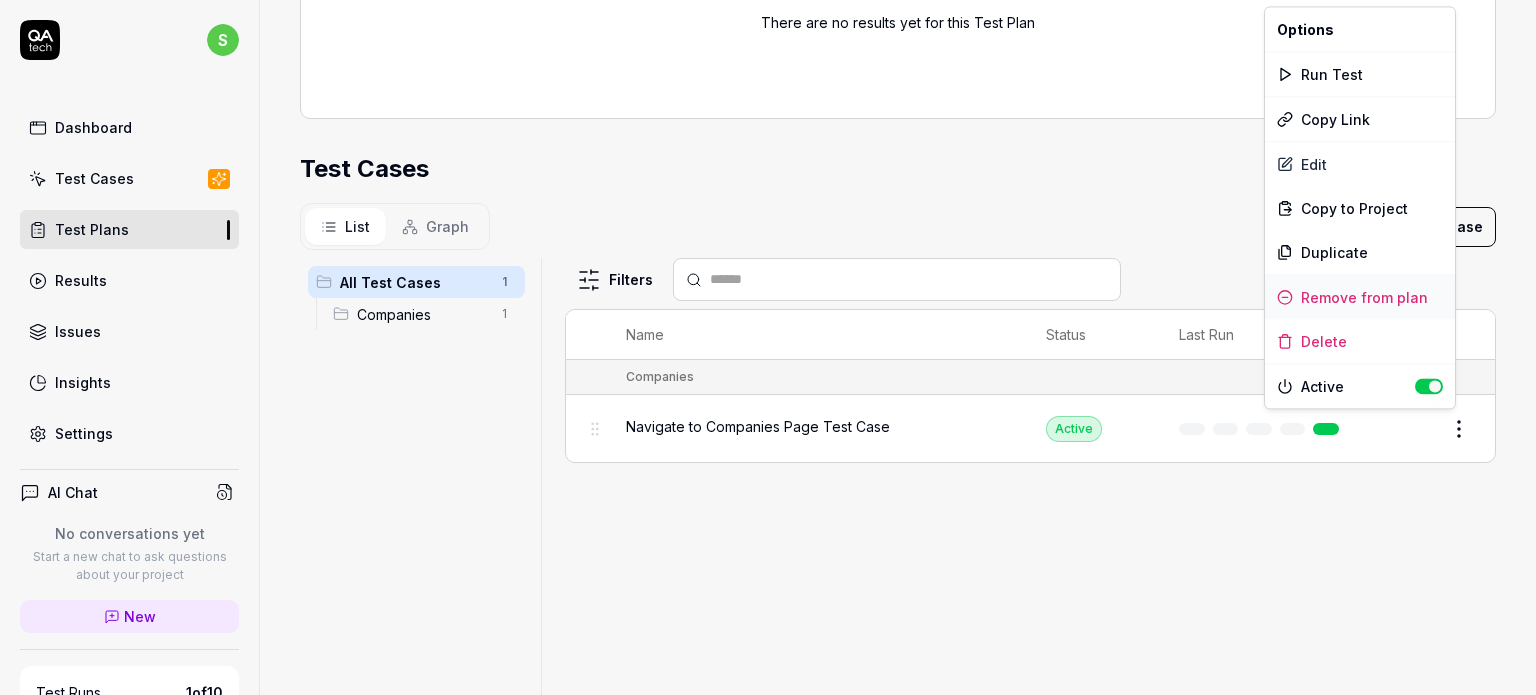 click on "Remove from plan" at bounding box center [1360, 297] 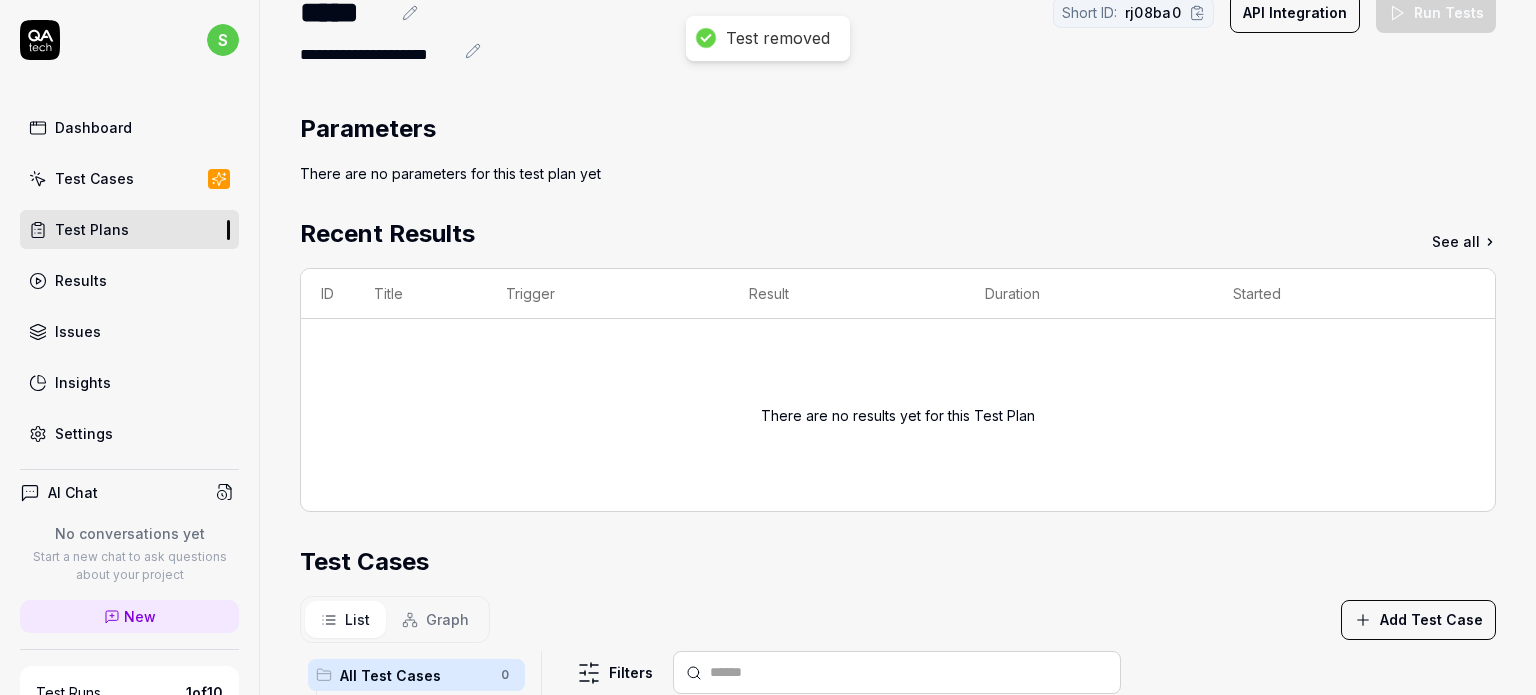 scroll, scrollTop: 99, scrollLeft: 0, axis: vertical 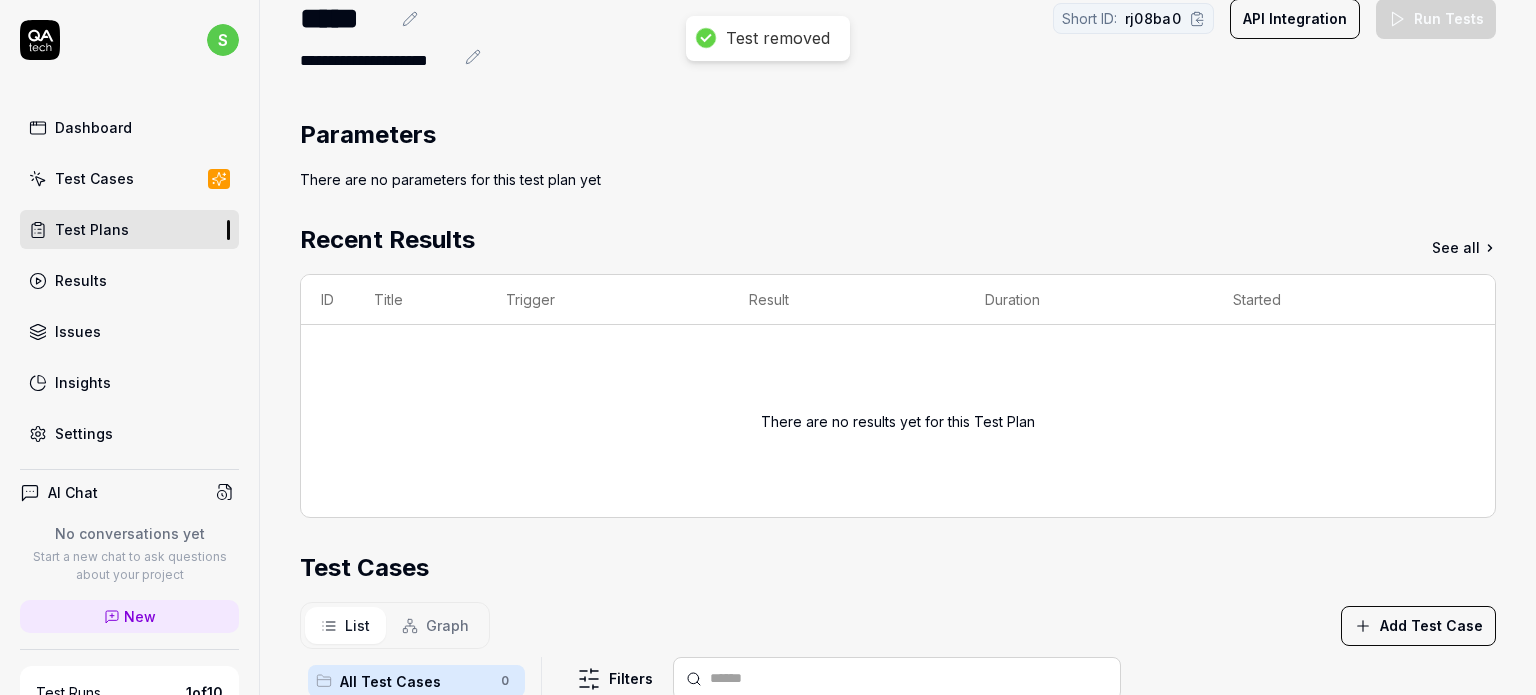 click on "Test Cases" at bounding box center (94, 178) 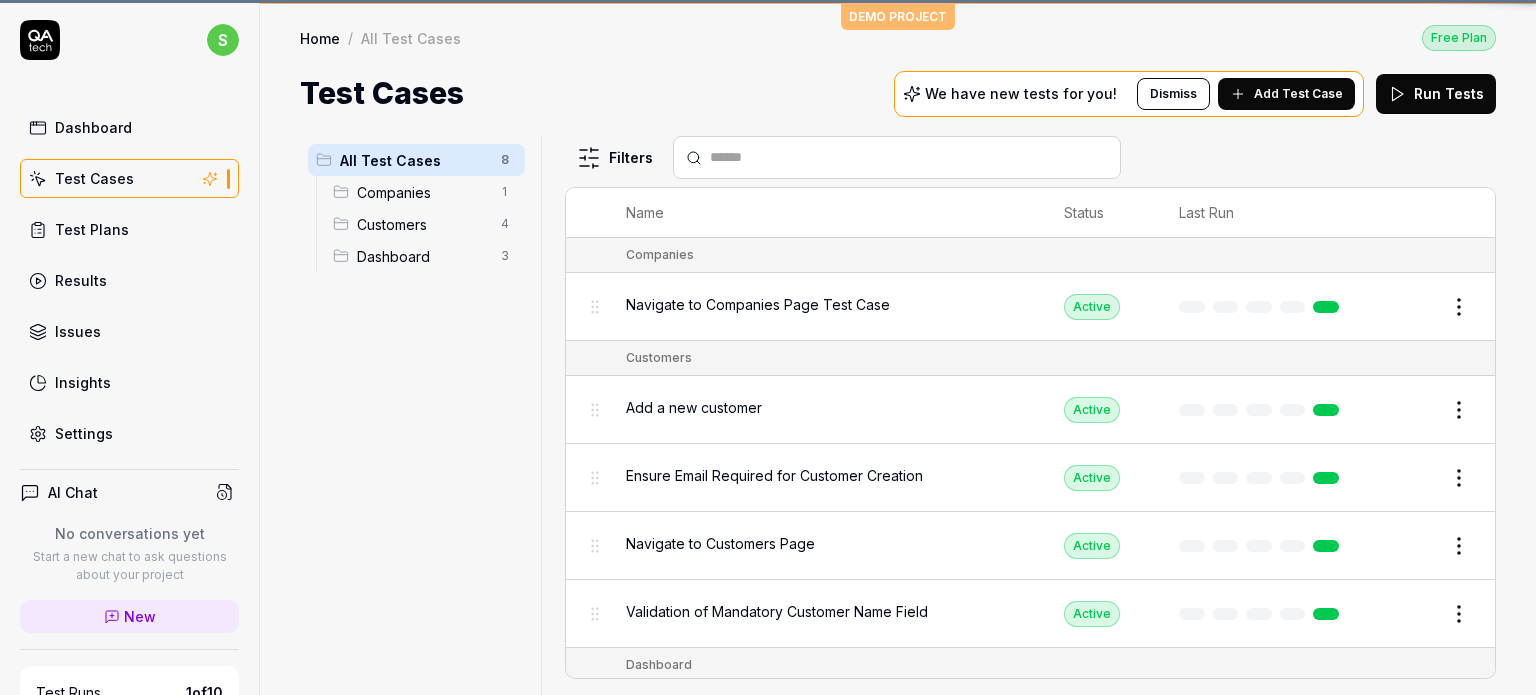 scroll, scrollTop: 0, scrollLeft: 0, axis: both 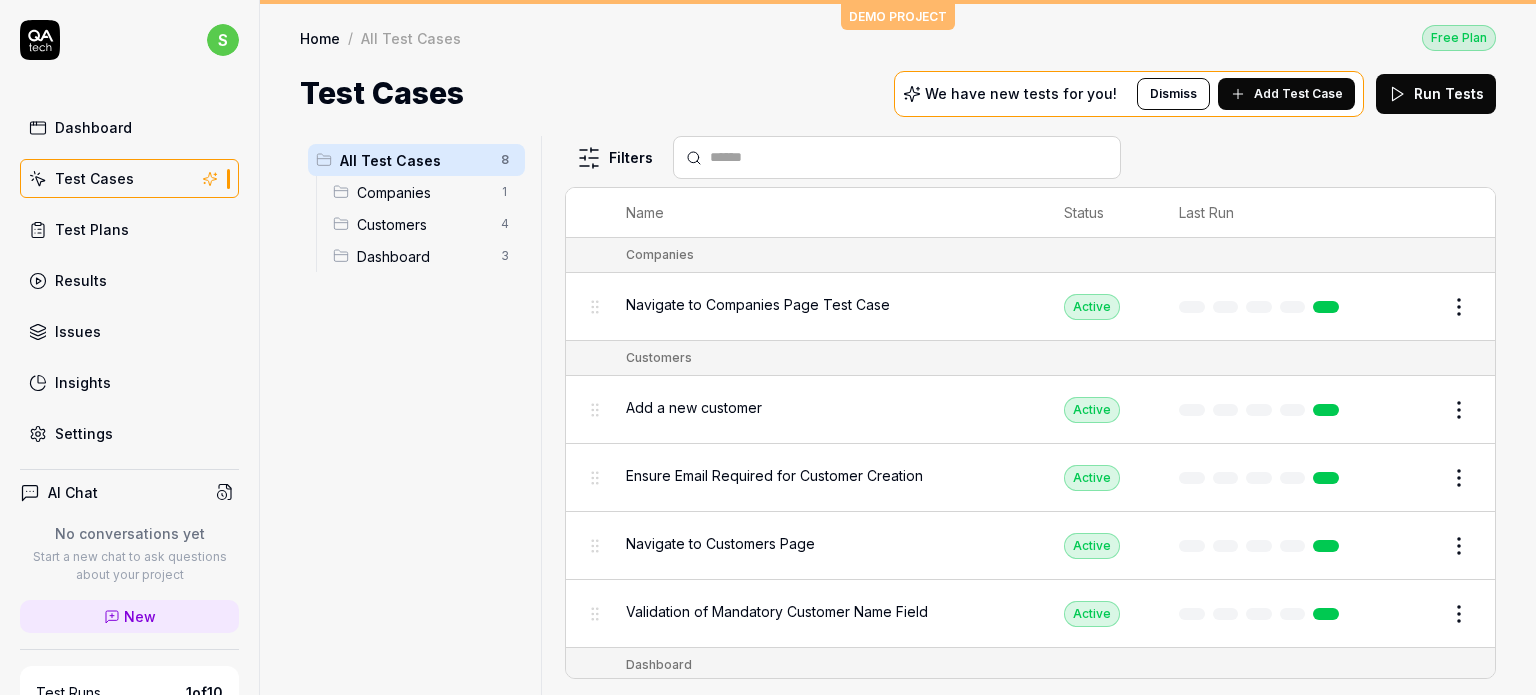 click on "Add Test Case" at bounding box center [1298, 94] 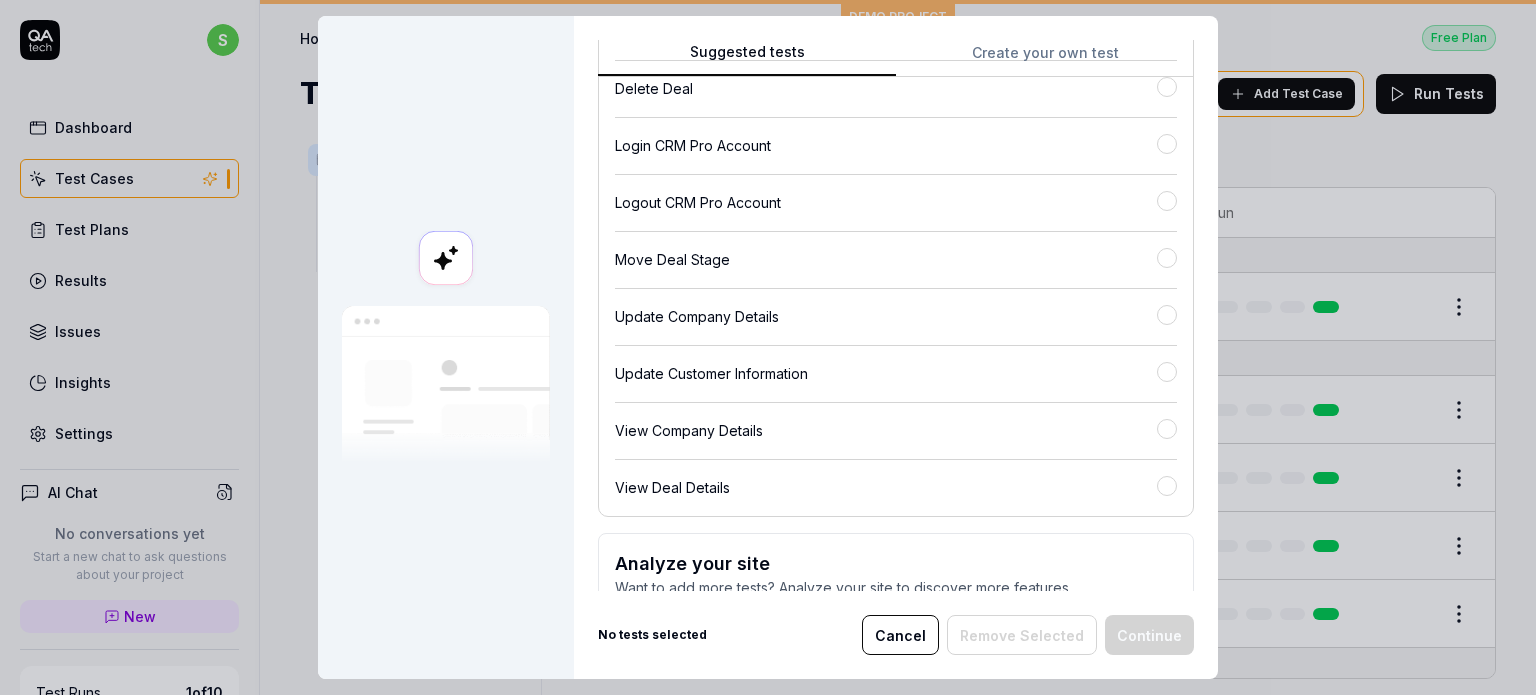 scroll, scrollTop: 571, scrollLeft: 0, axis: vertical 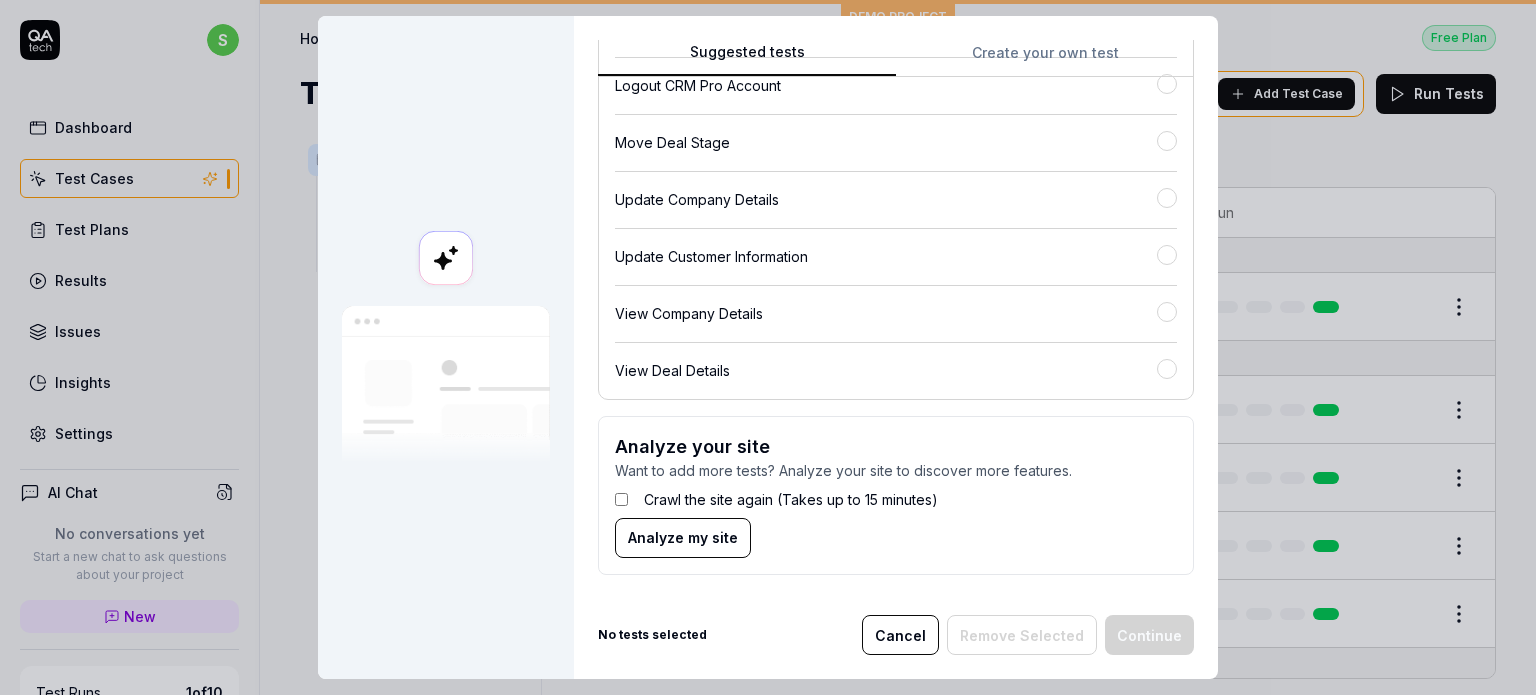 click on "Analyze my site" at bounding box center [683, 537] 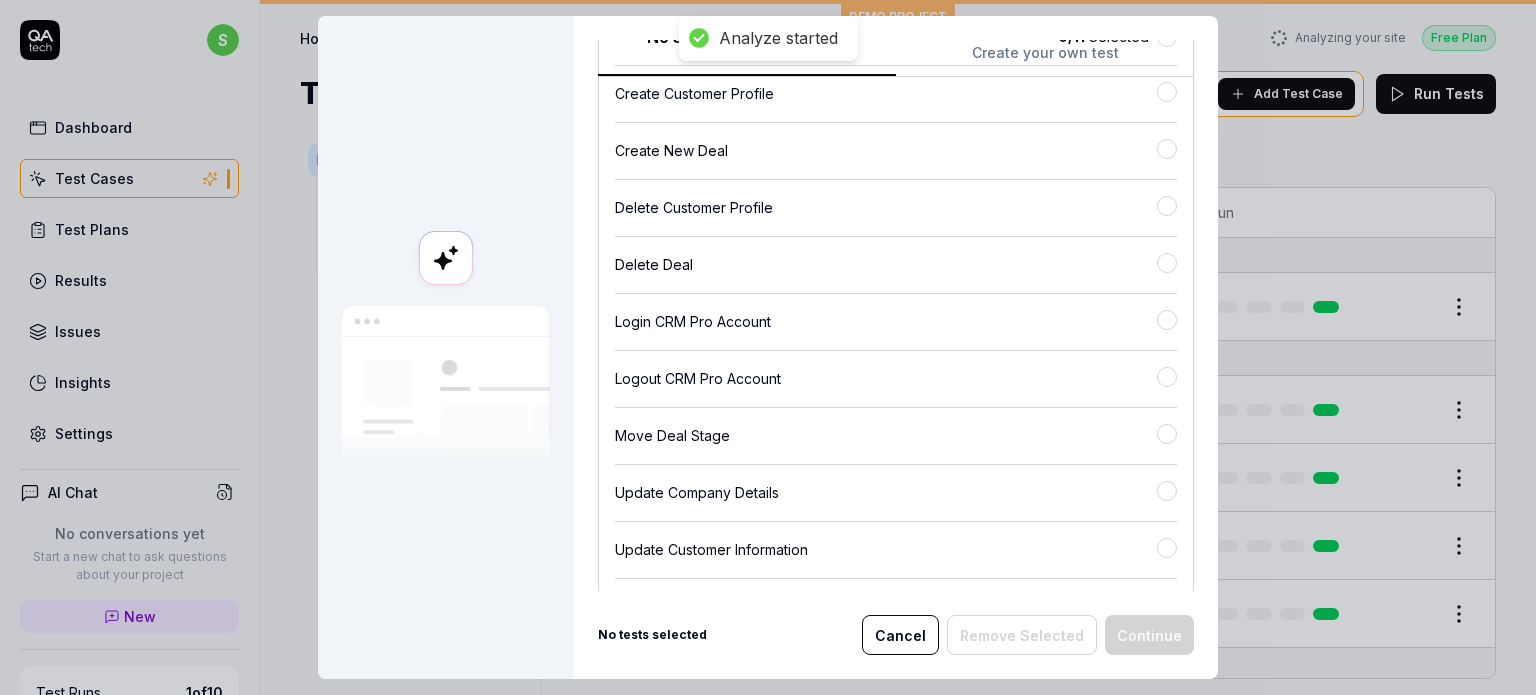 scroll, scrollTop: 500, scrollLeft: 0, axis: vertical 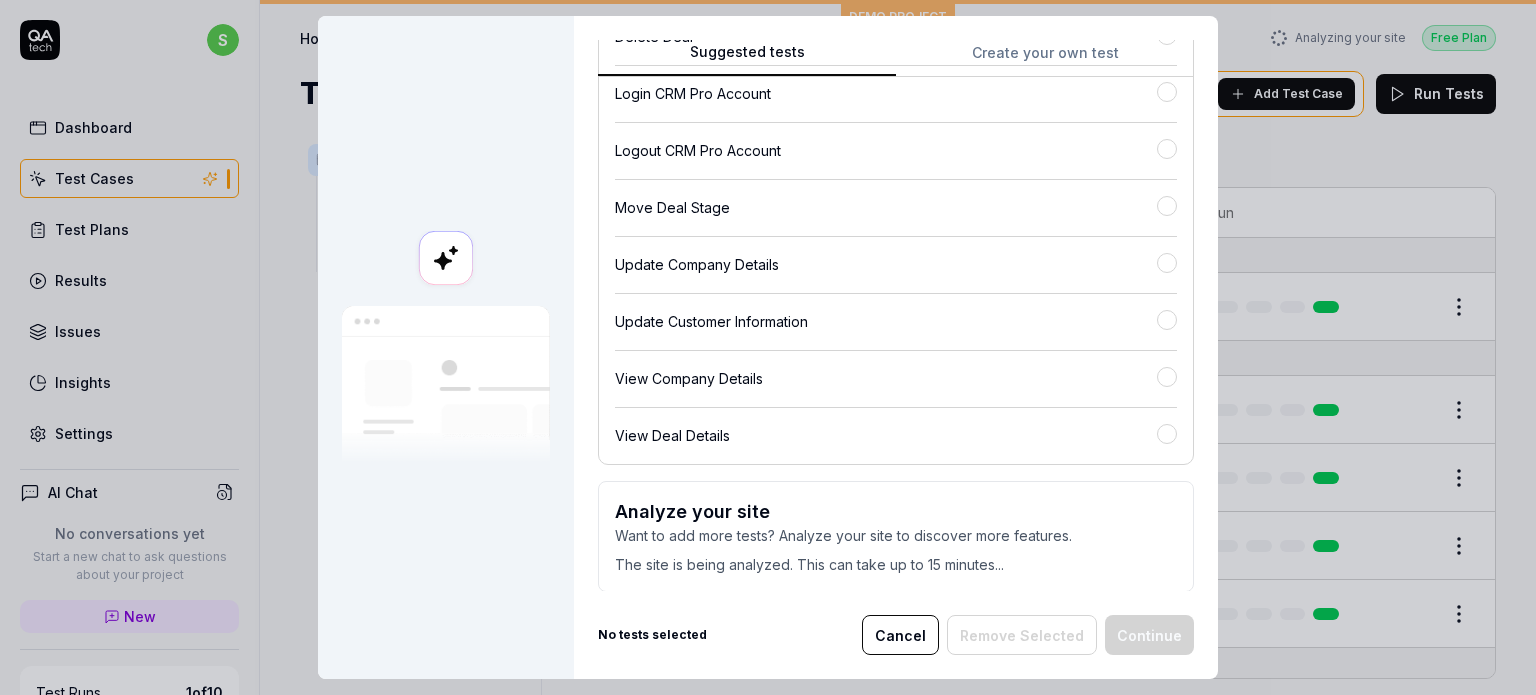 click on "Cancel" at bounding box center [900, 635] 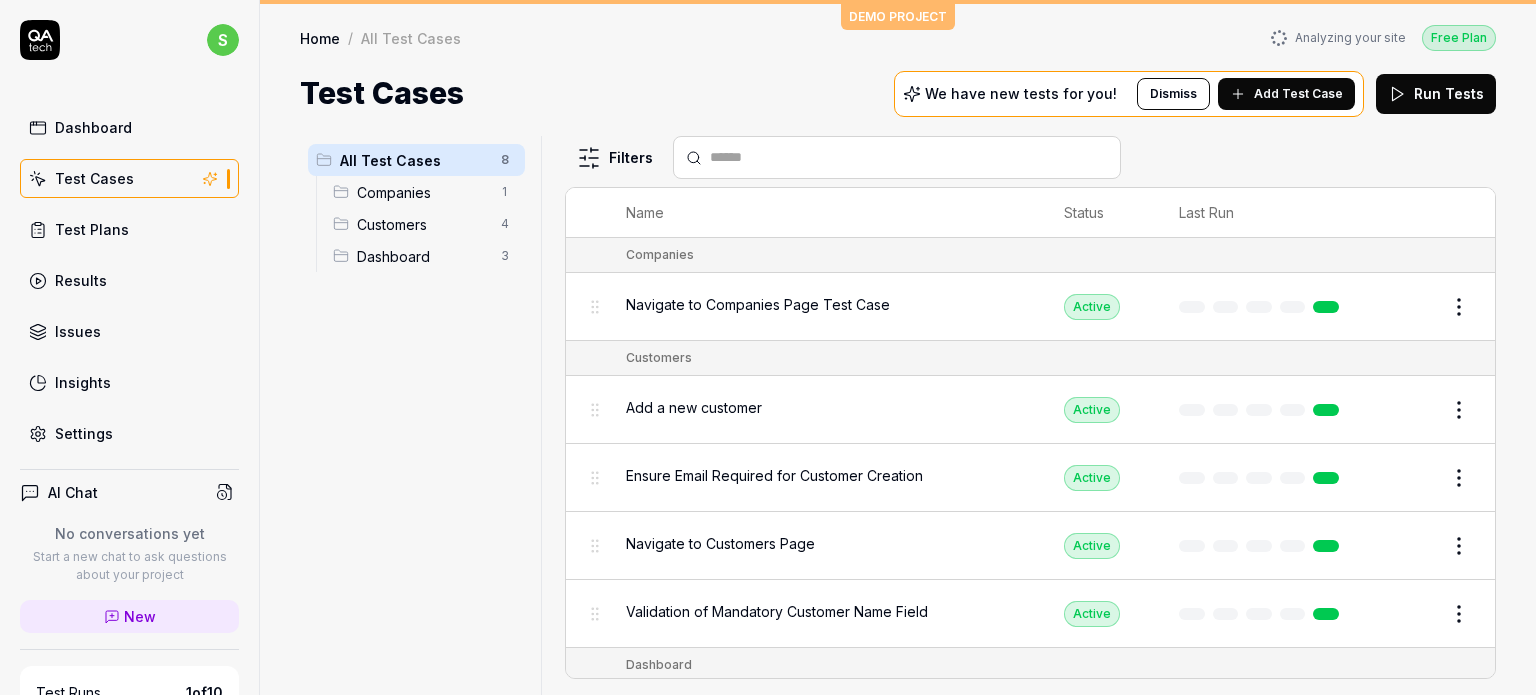 click on "Add Test Case" at bounding box center (1298, 94) 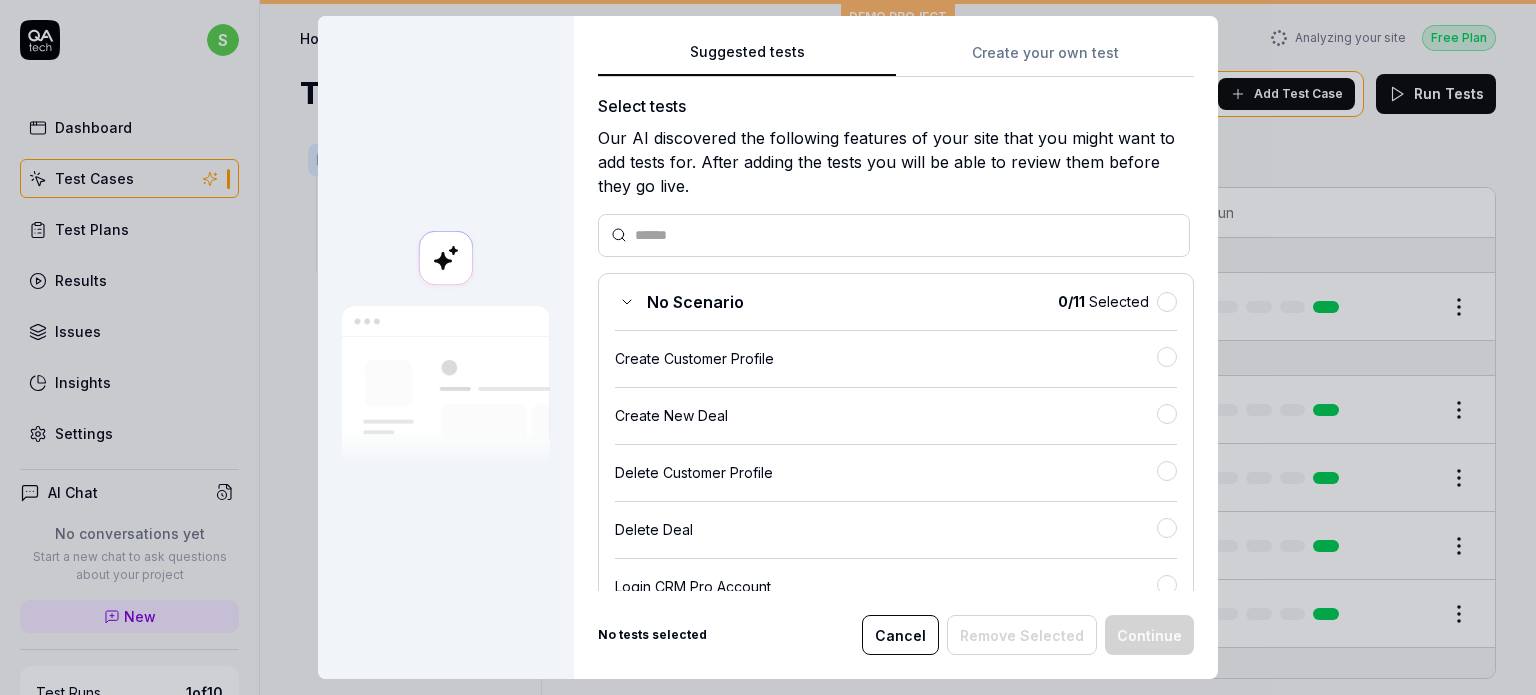 scroll, scrollTop: 0, scrollLeft: 0, axis: both 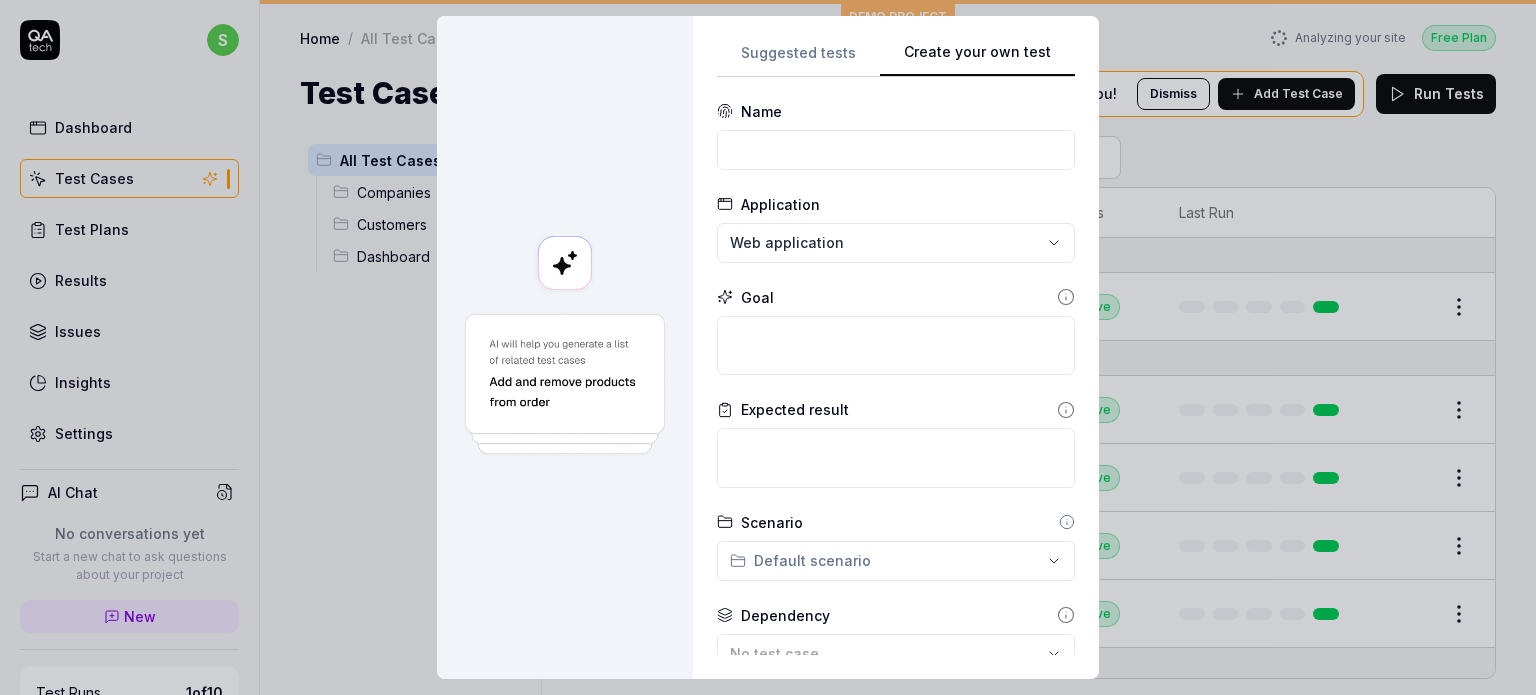 click on "Create your own test" at bounding box center [977, 59] 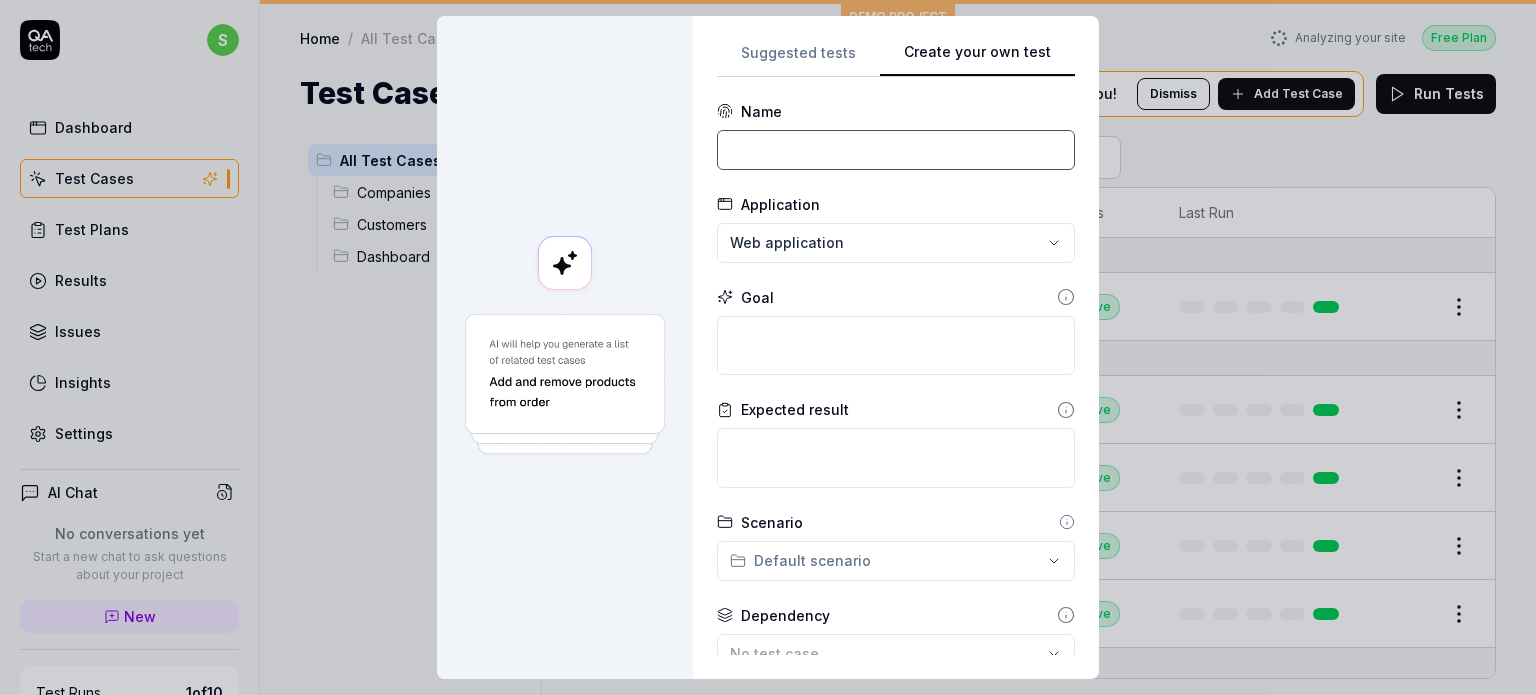 click at bounding box center (896, 150) 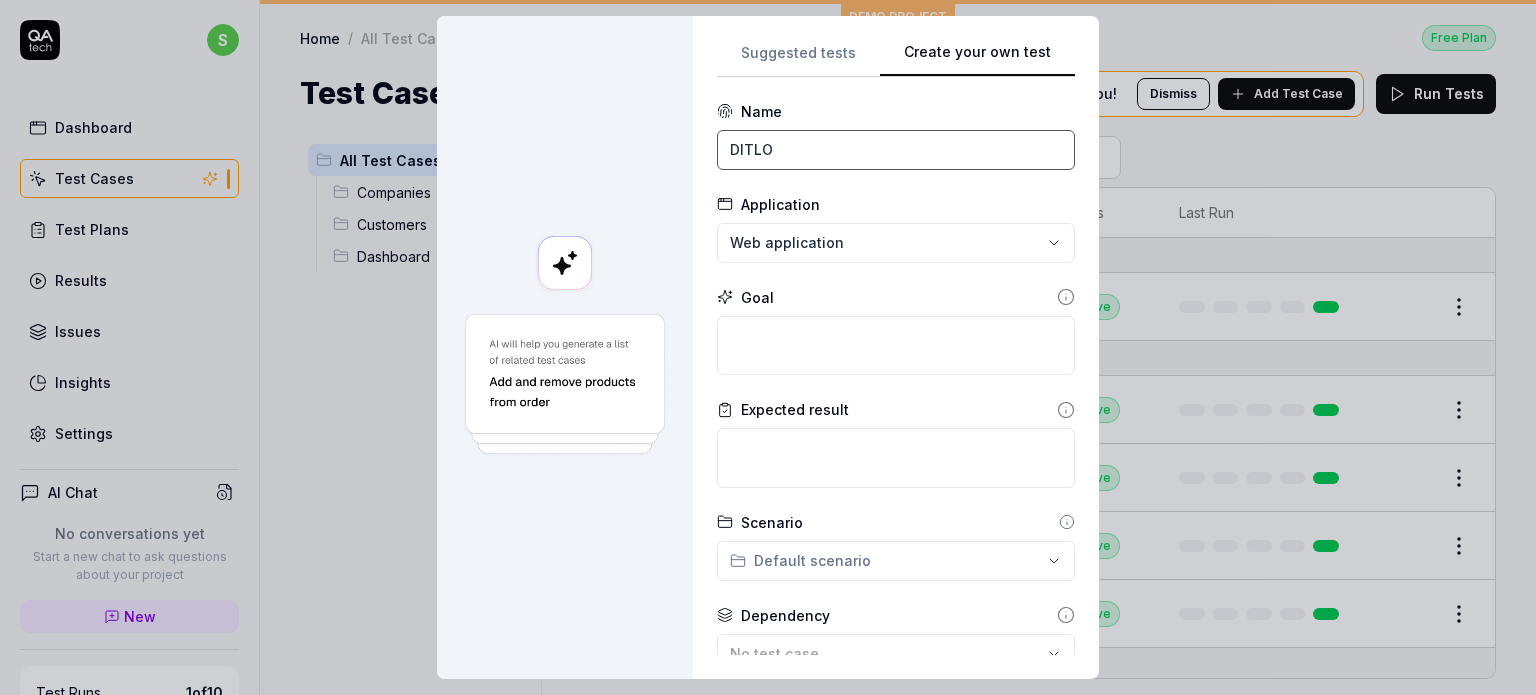 type on "DITLO" 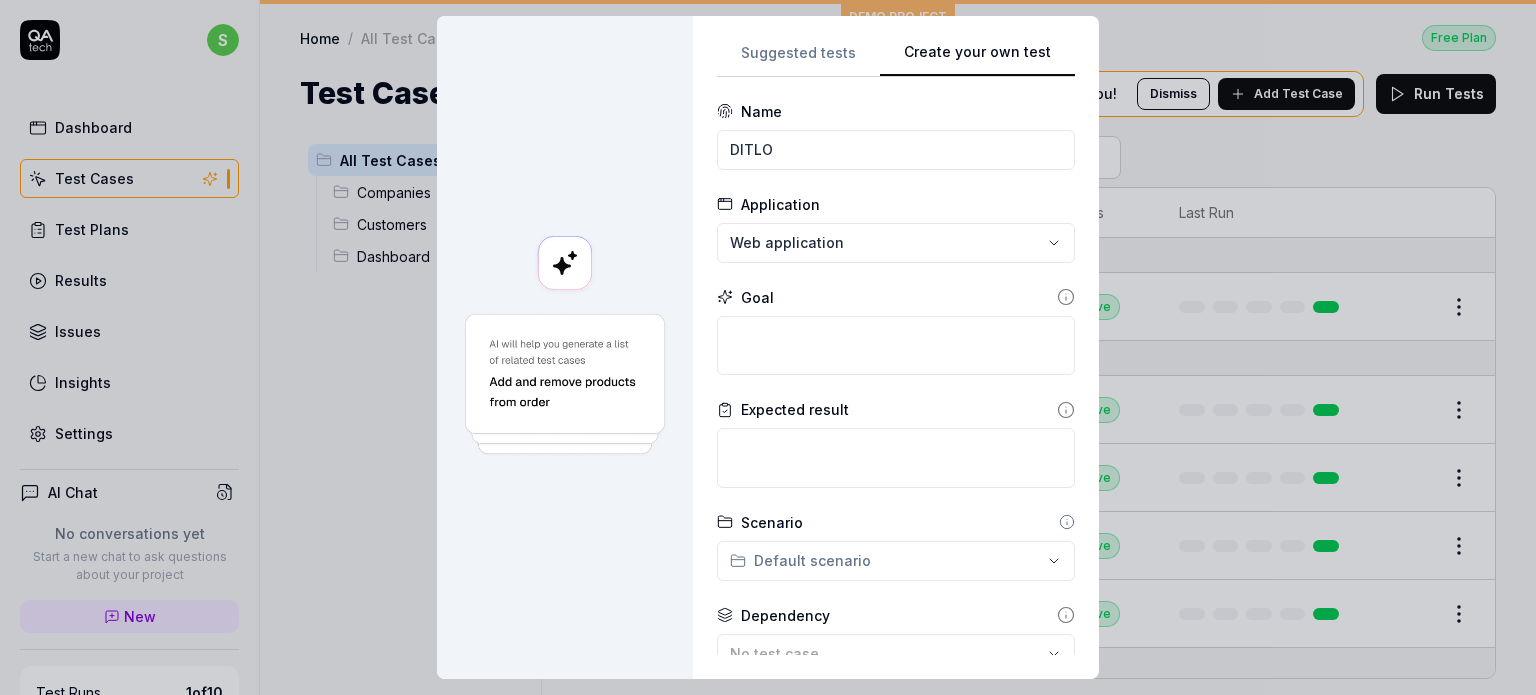 click on "**********" at bounding box center [768, 347] 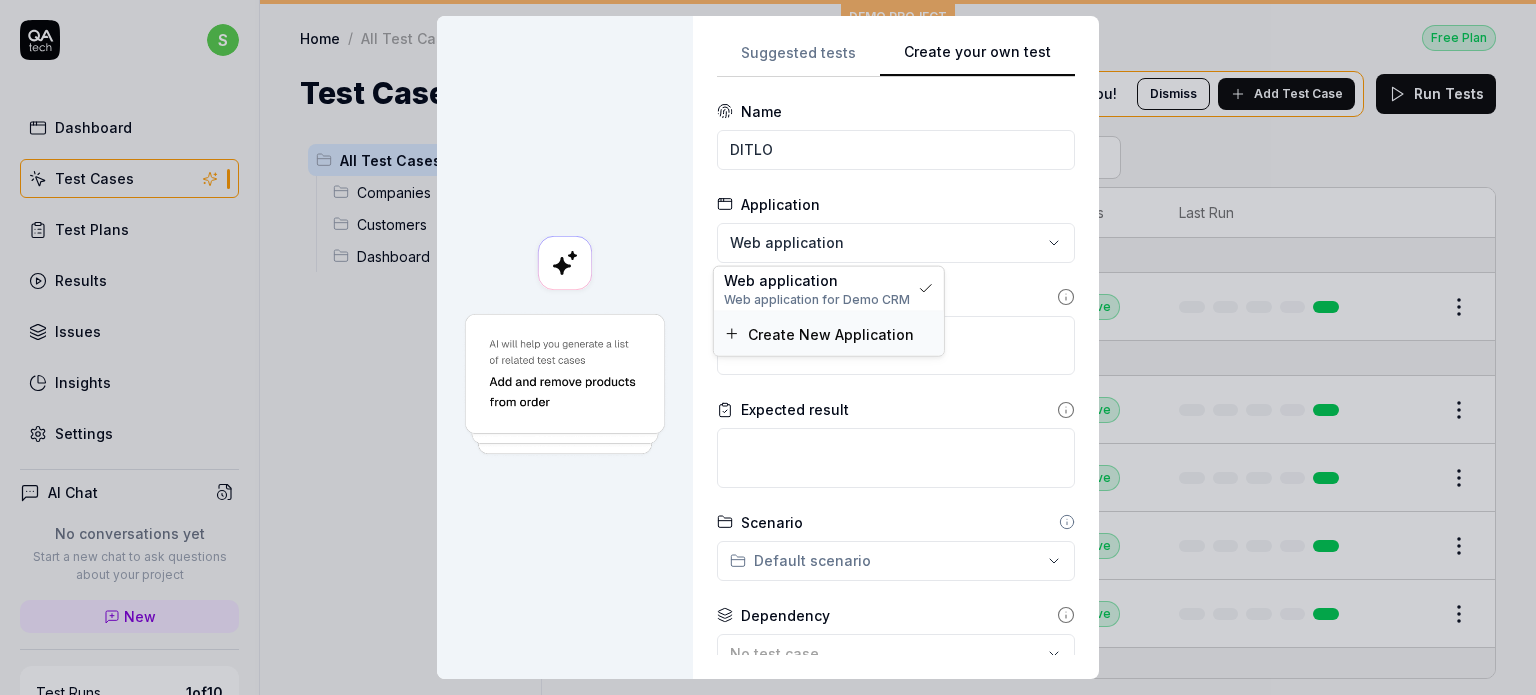click on "Create New Application" at bounding box center [831, 333] 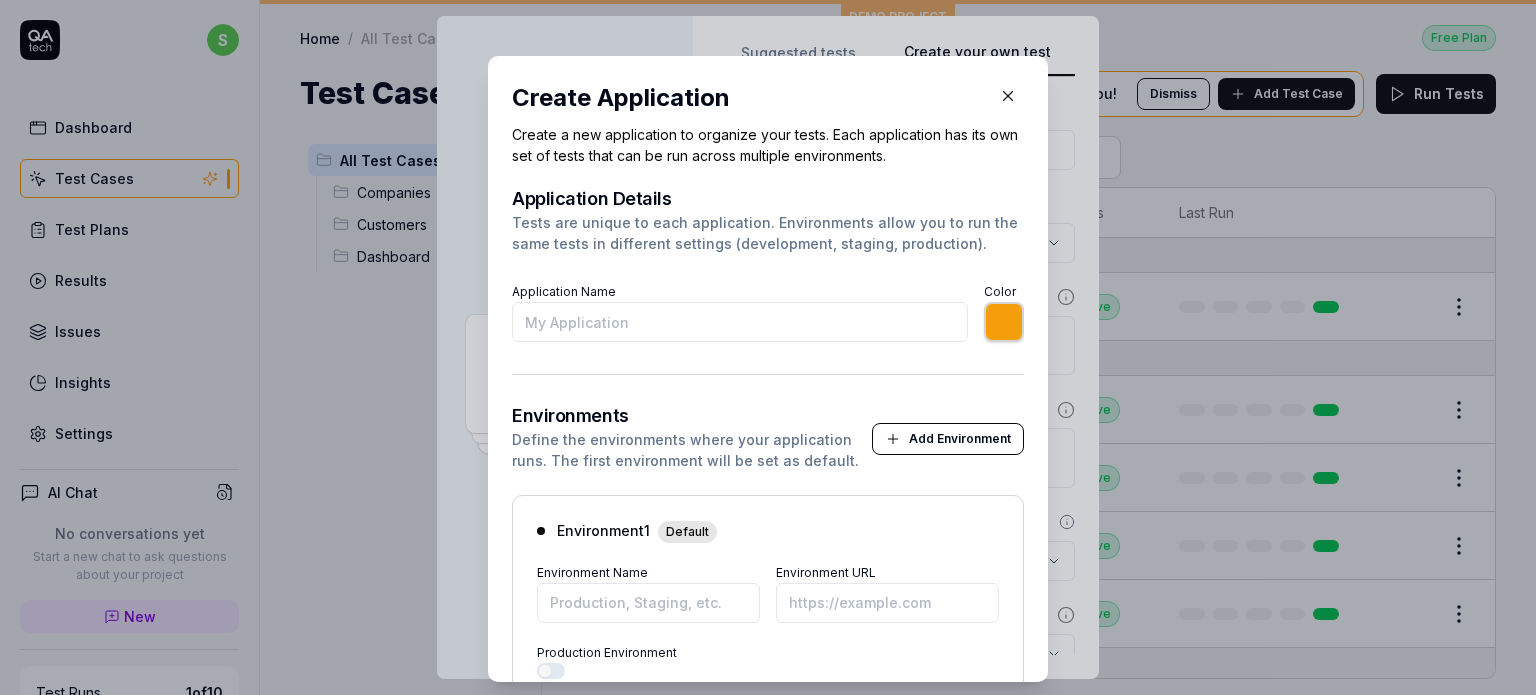 type on "P" 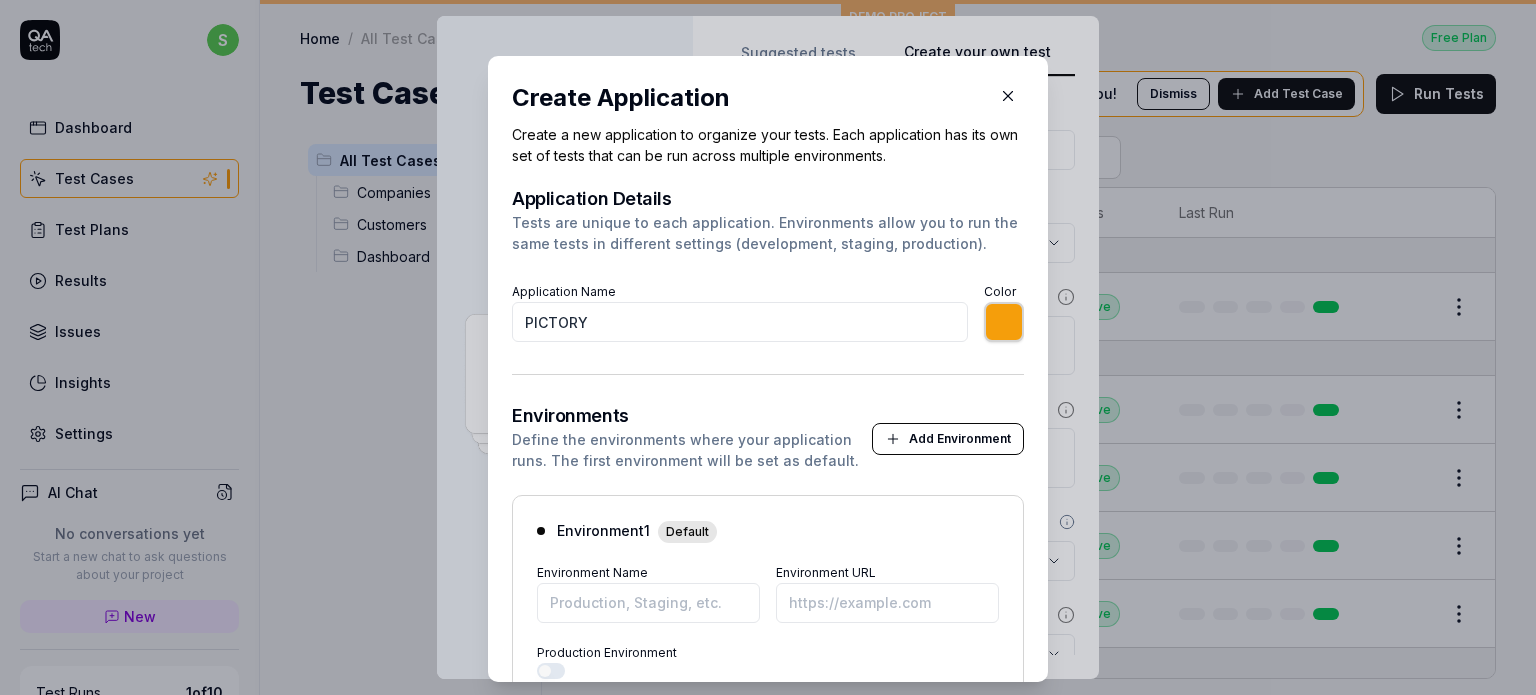 type on "PICTORY" 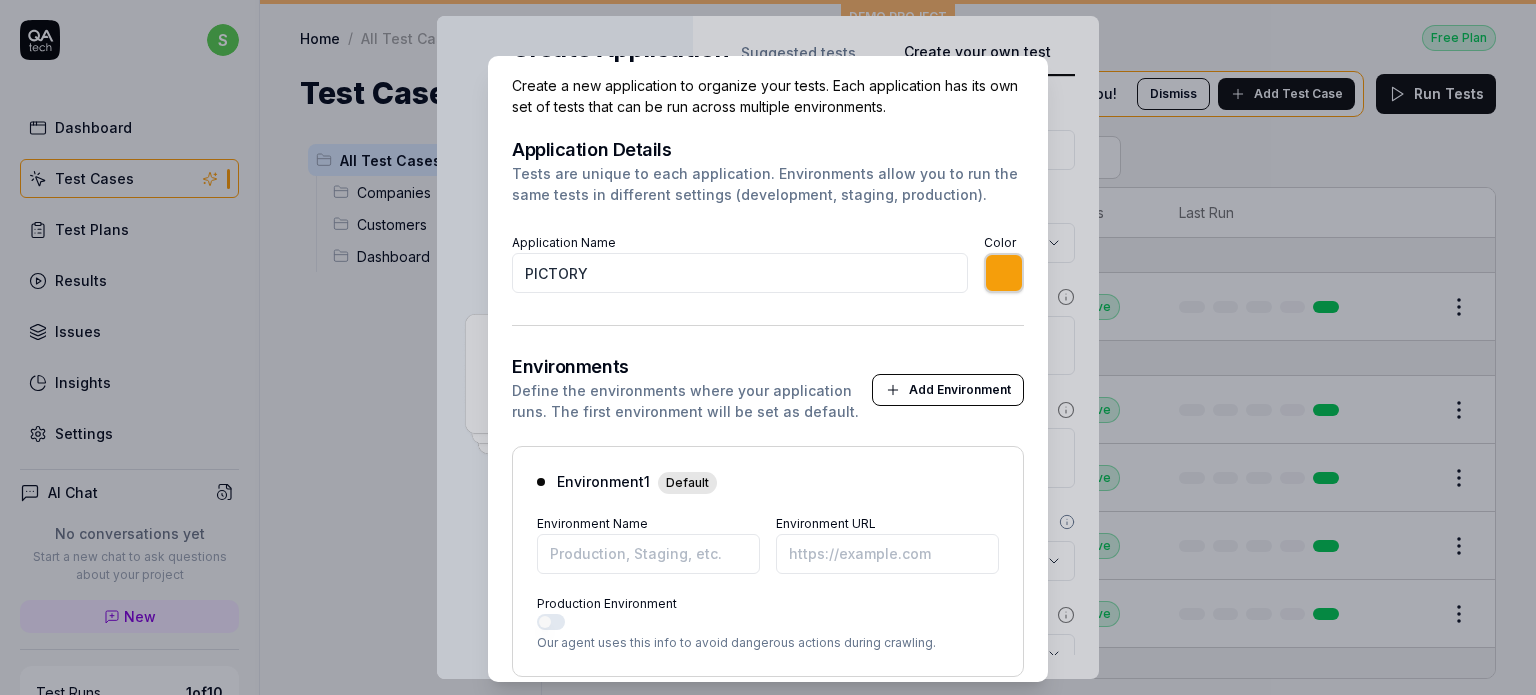 scroll, scrollTop: 164, scrollLeft: 0, axis: vertical 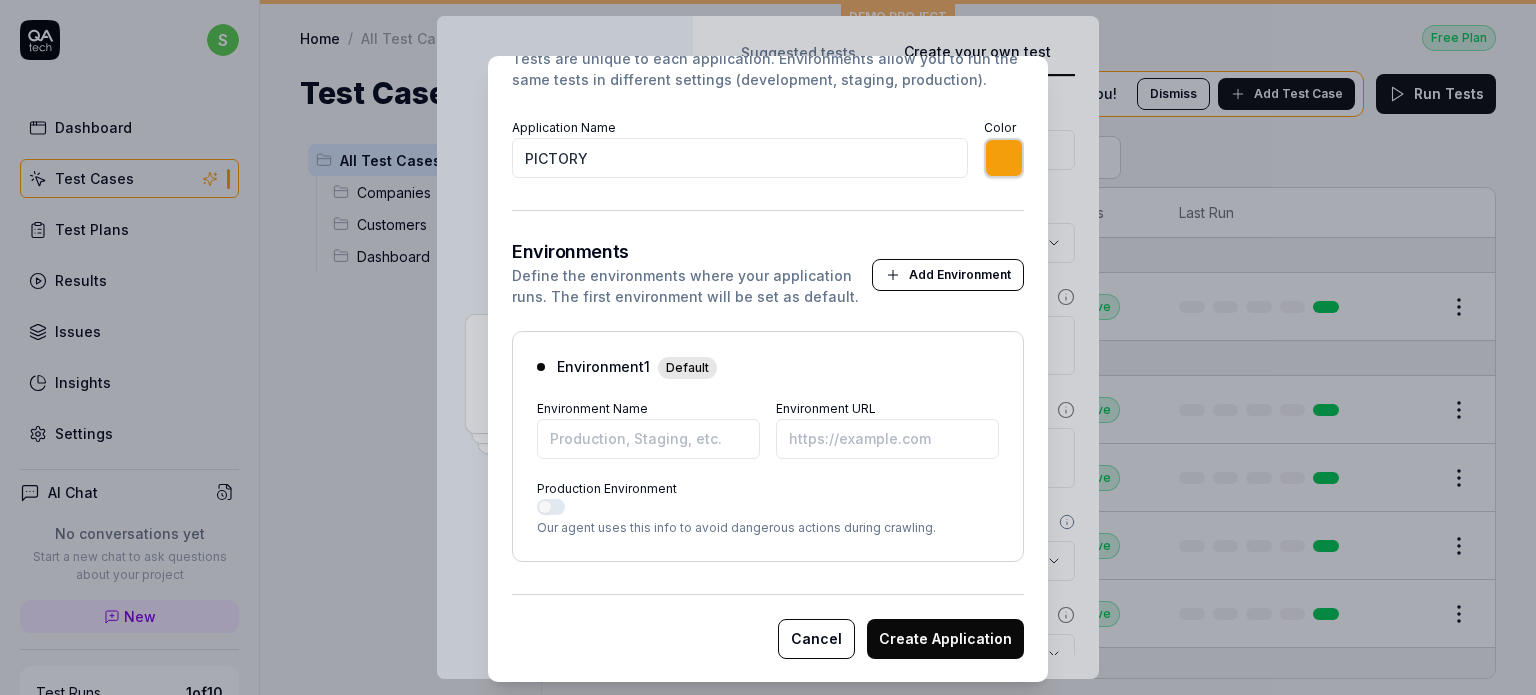 click on "Add Environment" at bounding box center (948, 275) 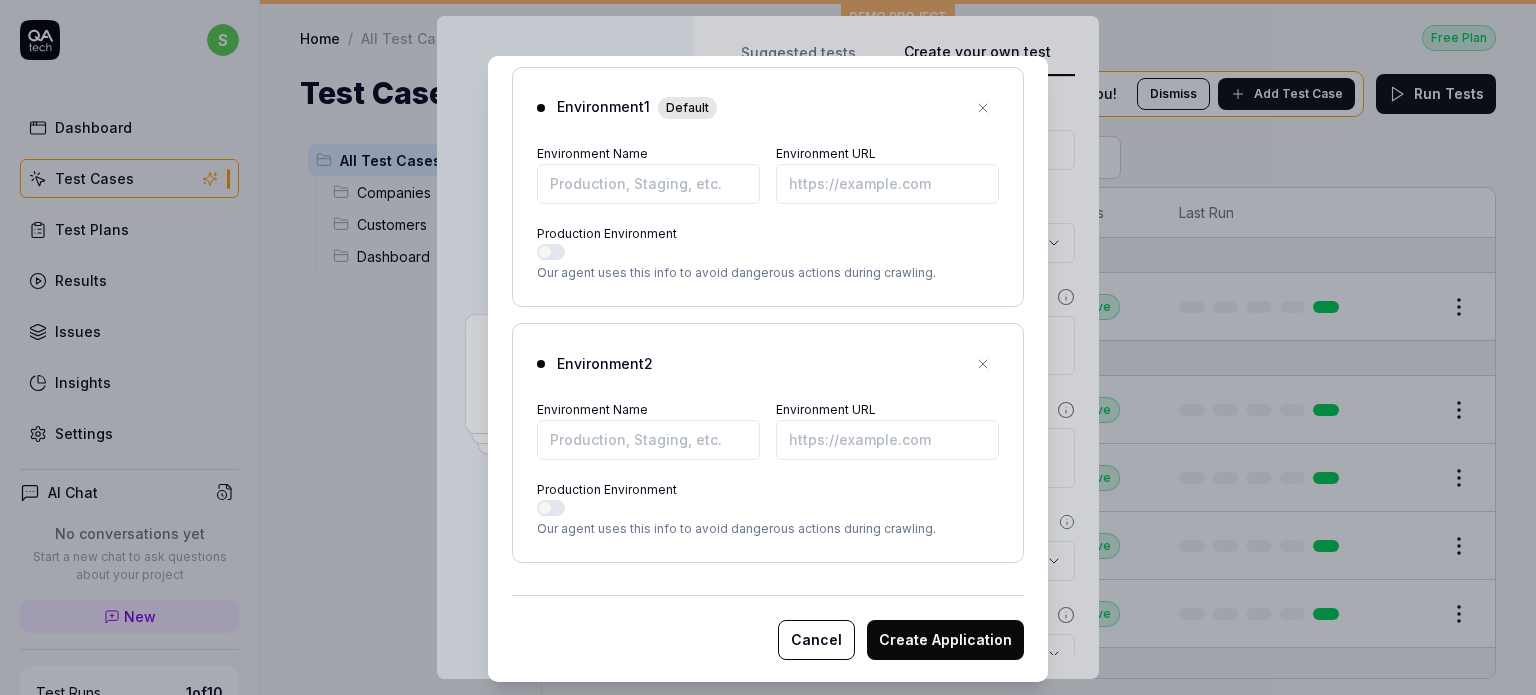 scroll, scrollTop: 428, scrollLeft: 0, axis: vertical 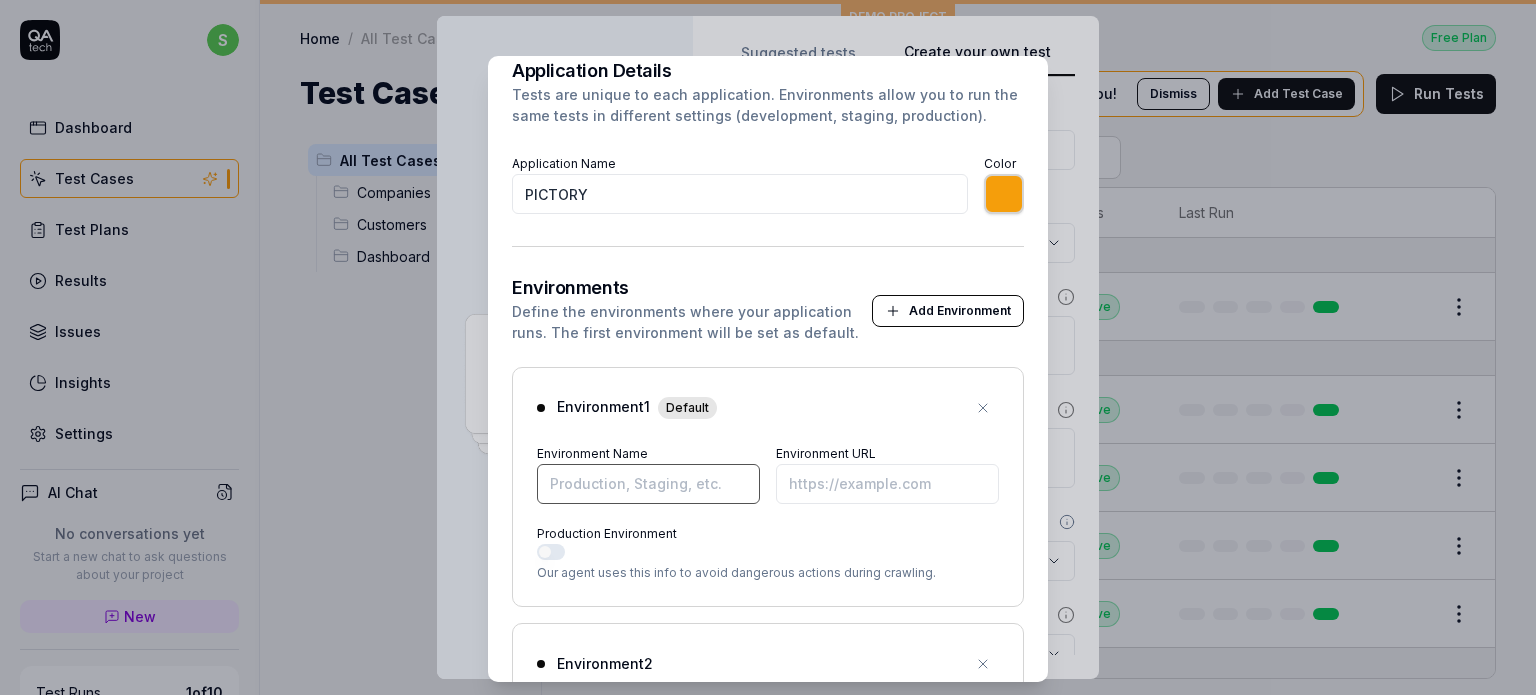 click on "Environment Name" at bounding box center [648, 484] 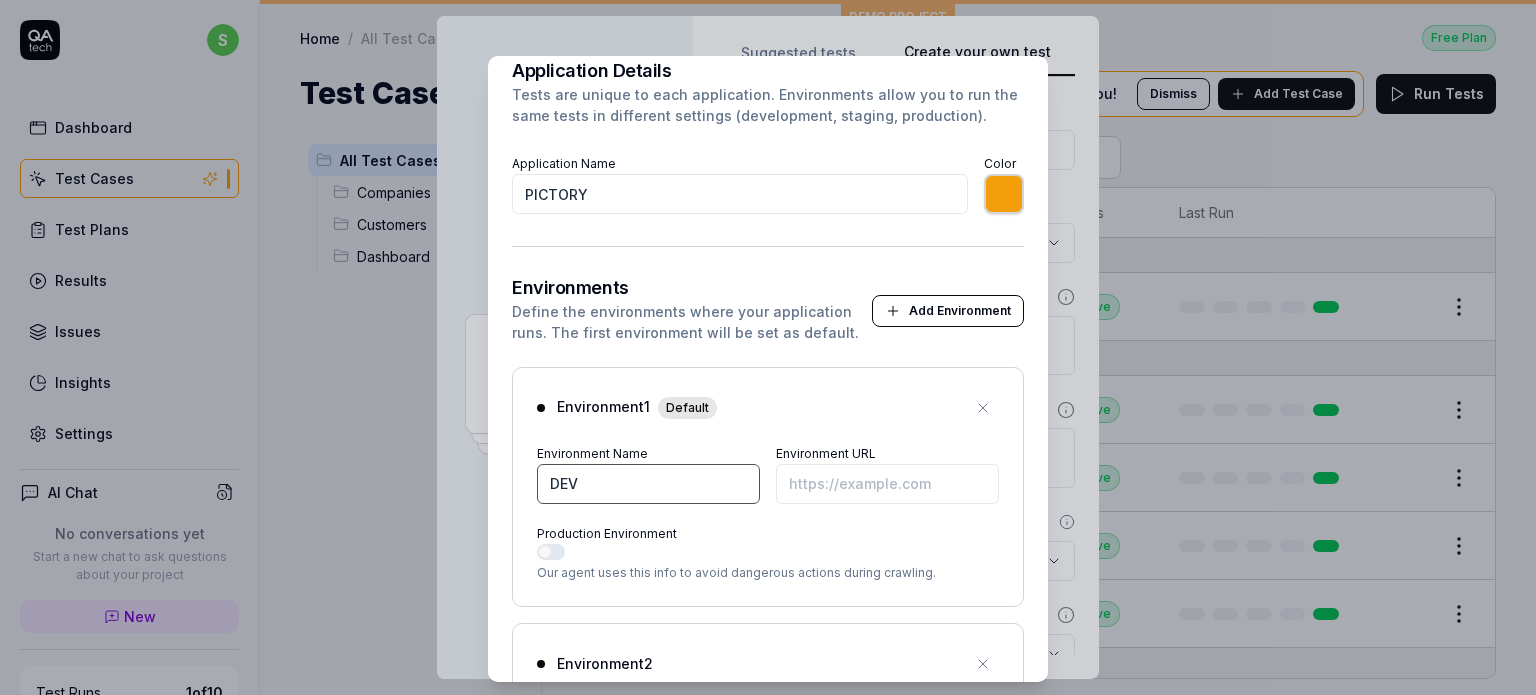type on "DEV" 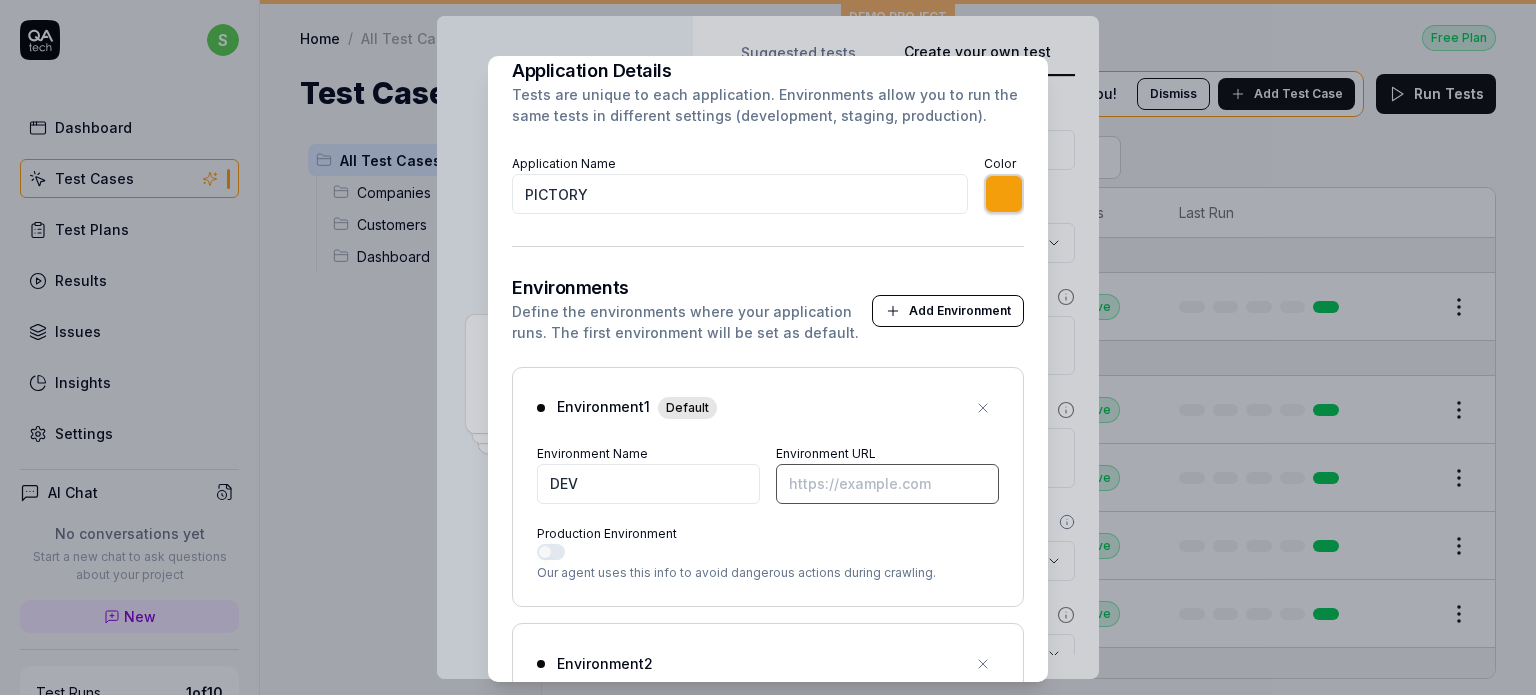 click on "Environment URL" at bounding box center (887, 484) 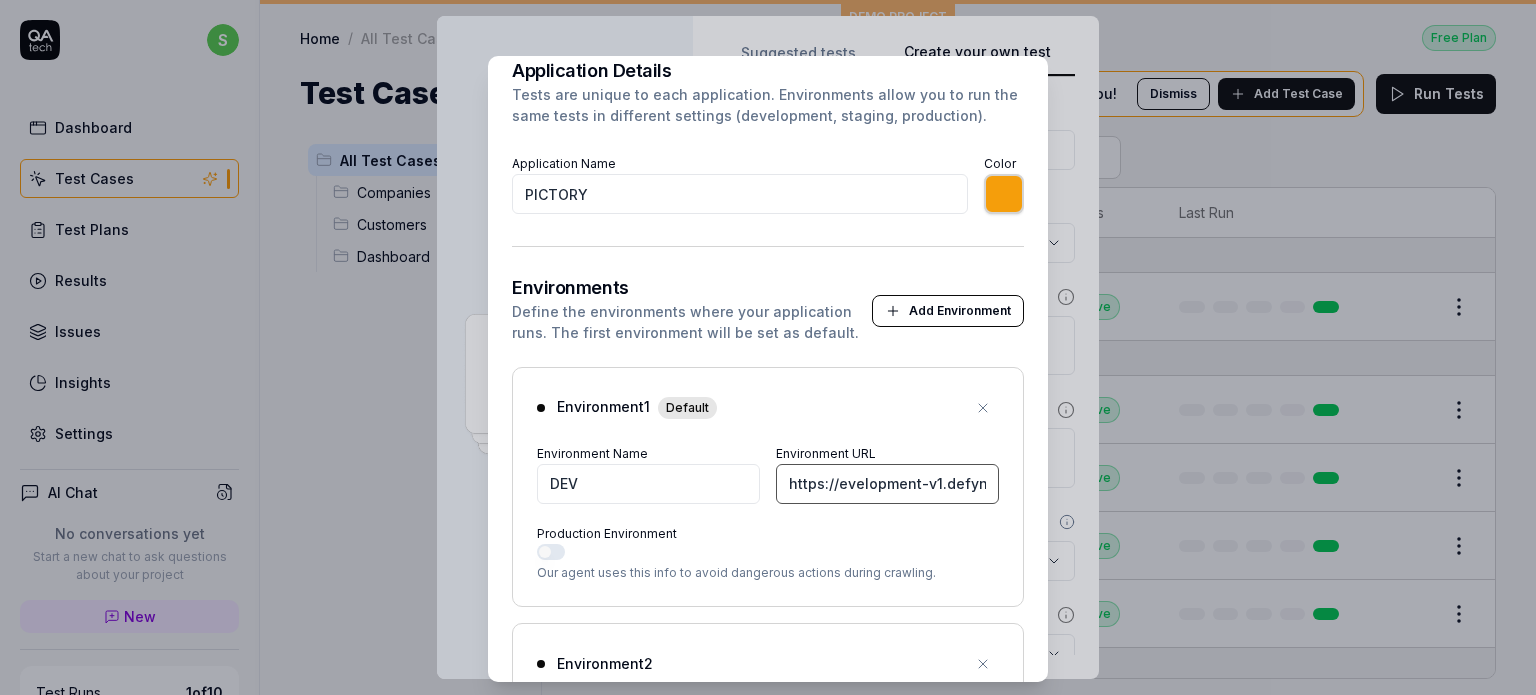 scroll, scrollTop: 0, scrollLeft: 196, axis: horizontal 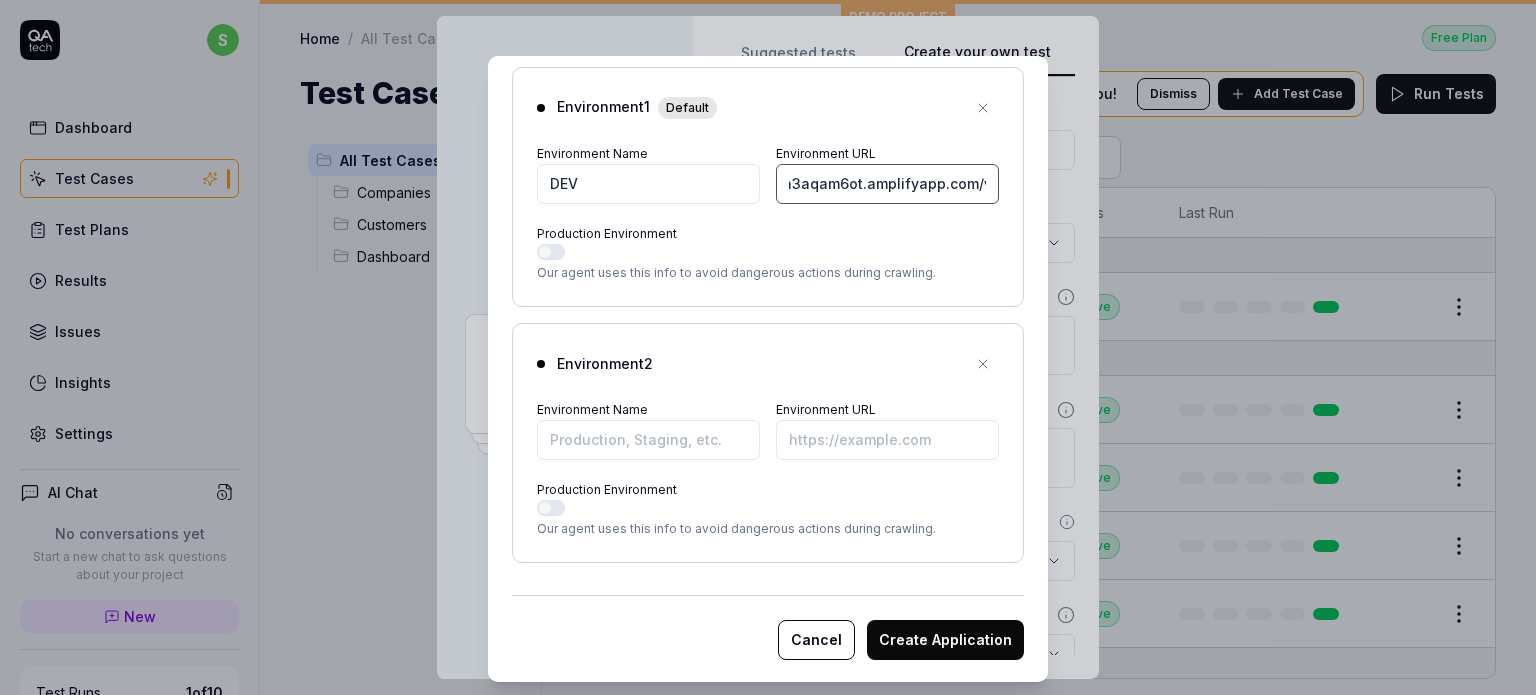 type on "https://evelopment-v1.defyn3aqam6ot.amplifyapp.com/v3/home" 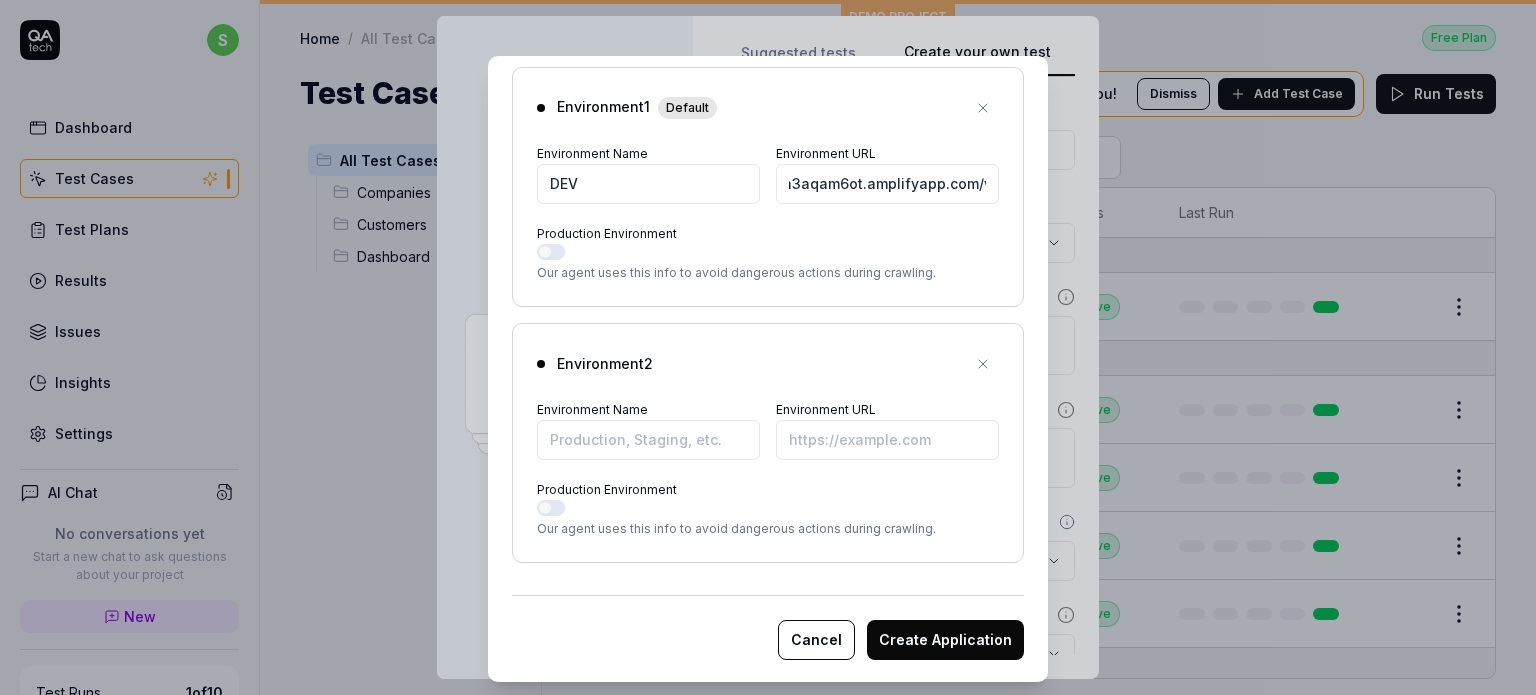 type on "*******" 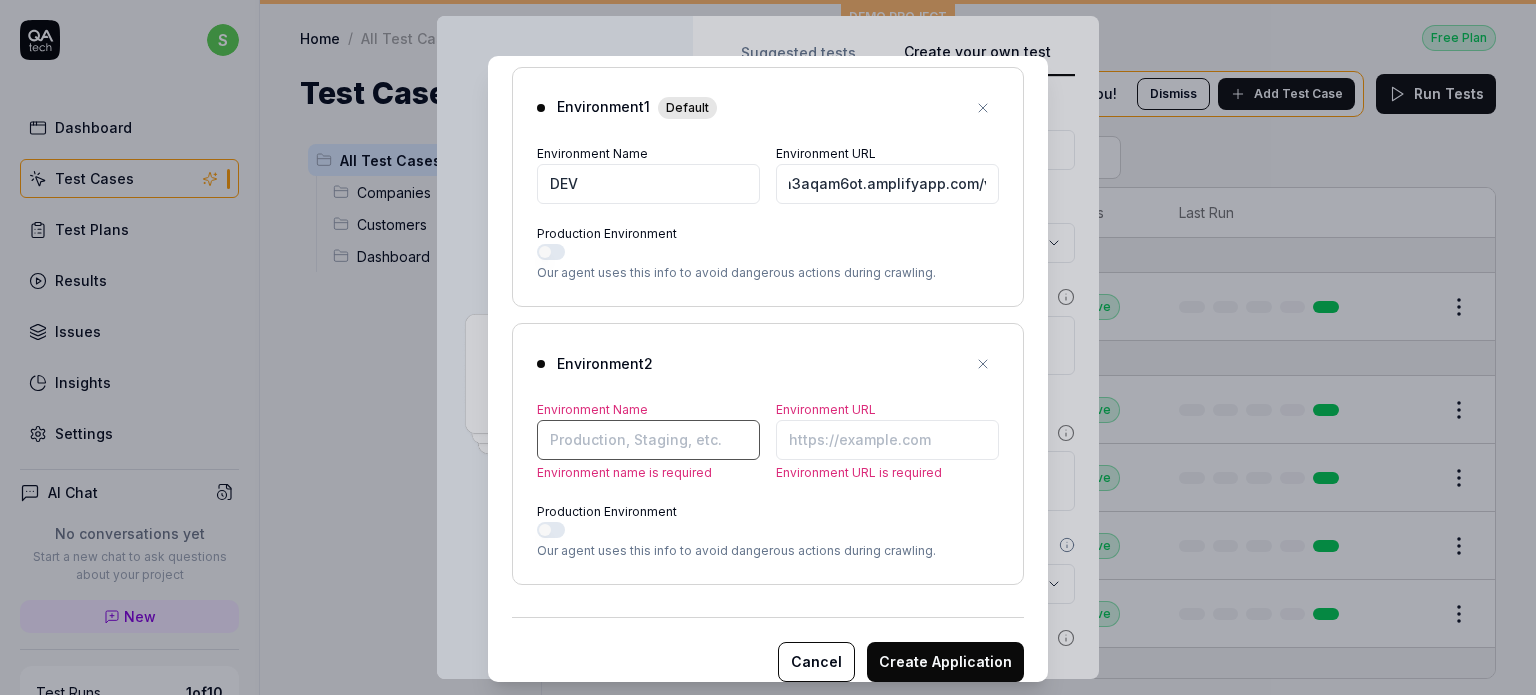 scroll, scrollTop: 0, scrollLeft: 0, axis: both 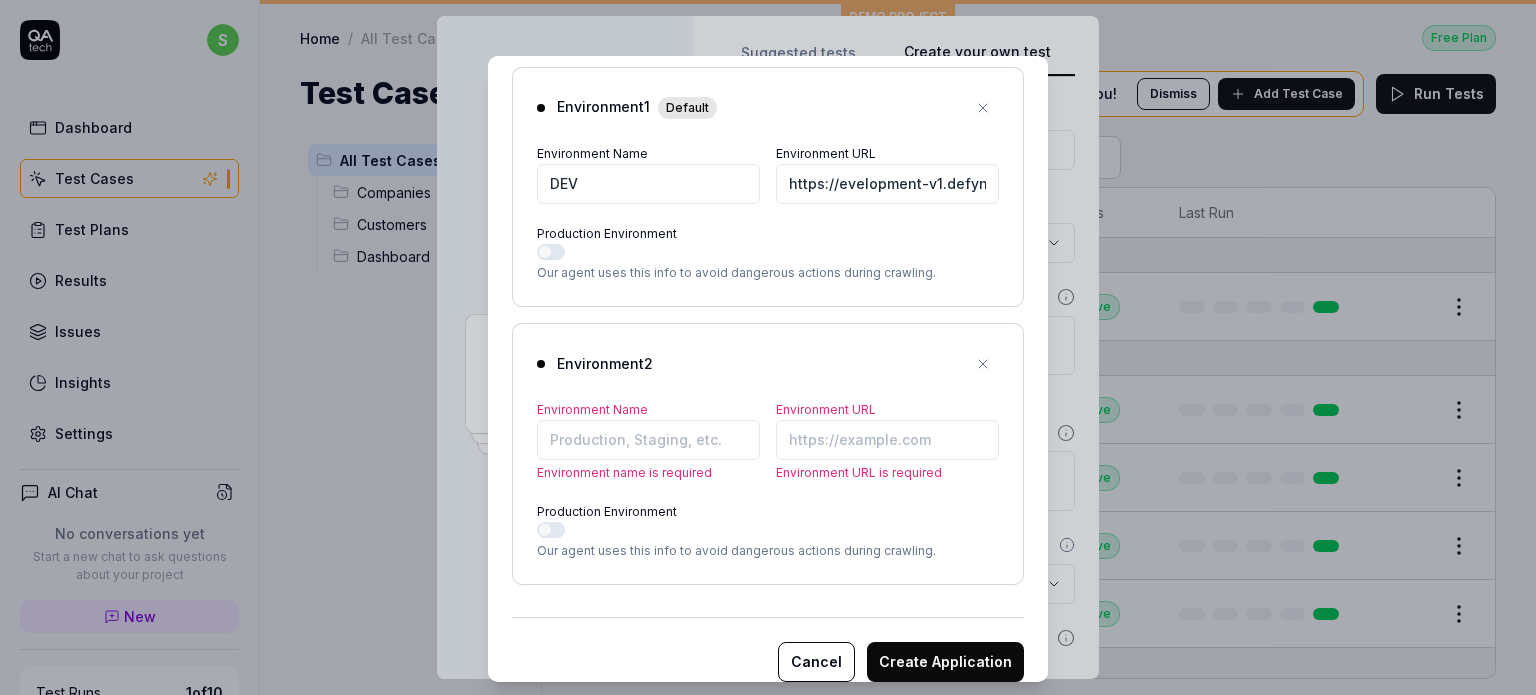 click 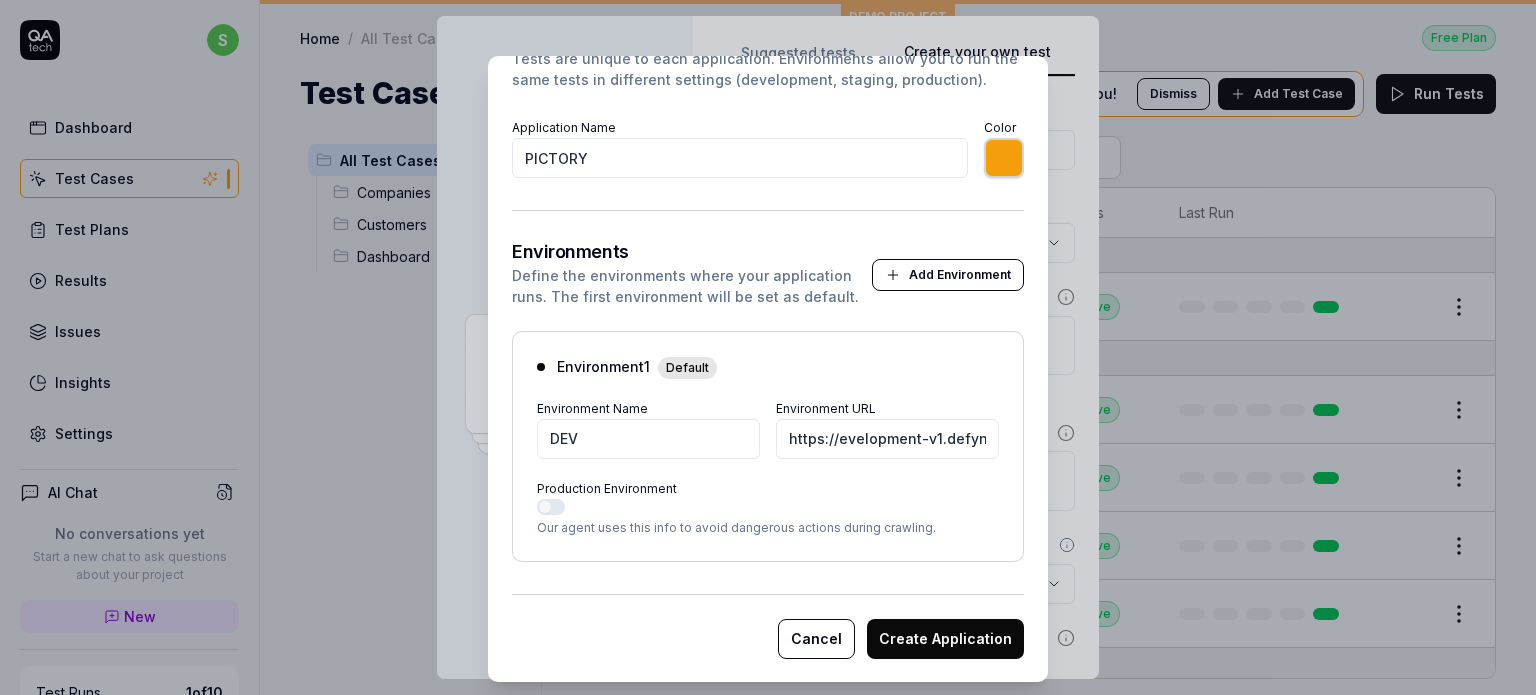 click on "Create Application" at bounding box center [945, 639] 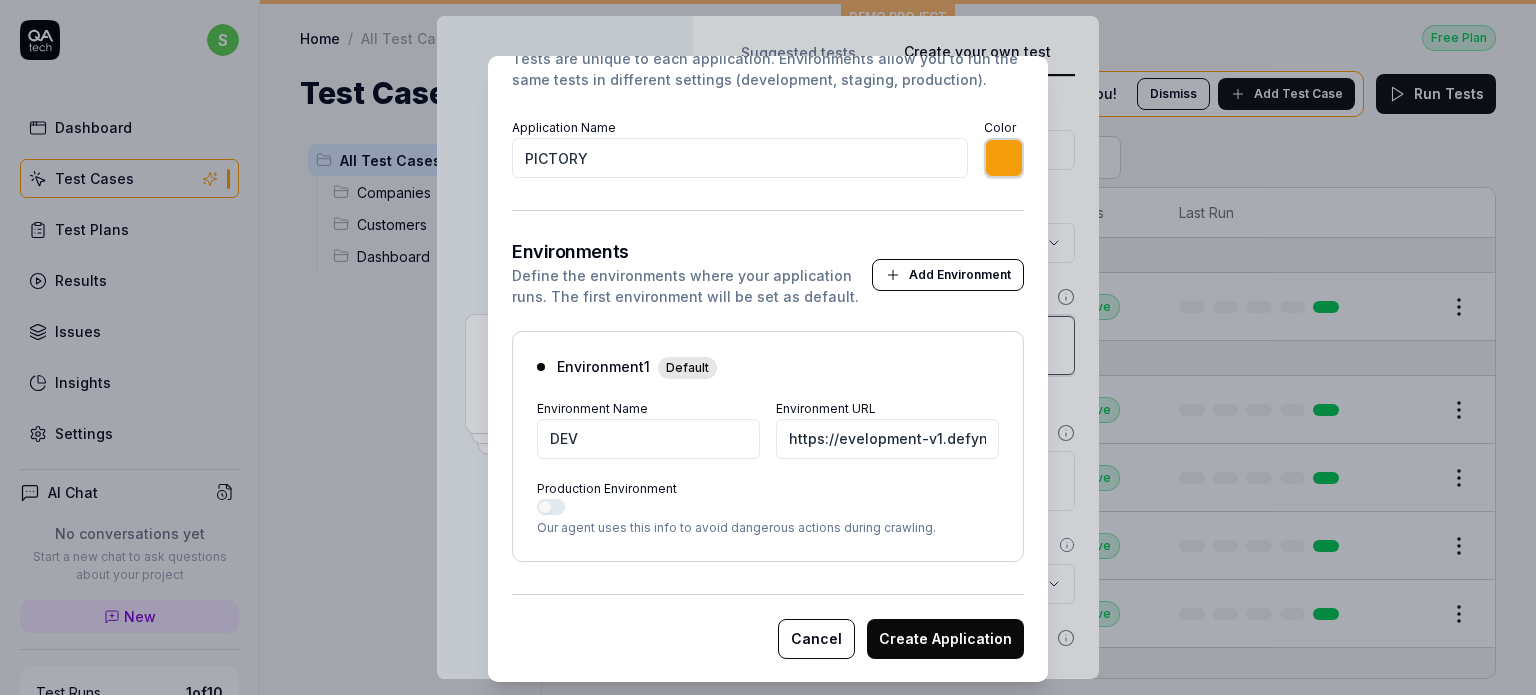 type on "*******" 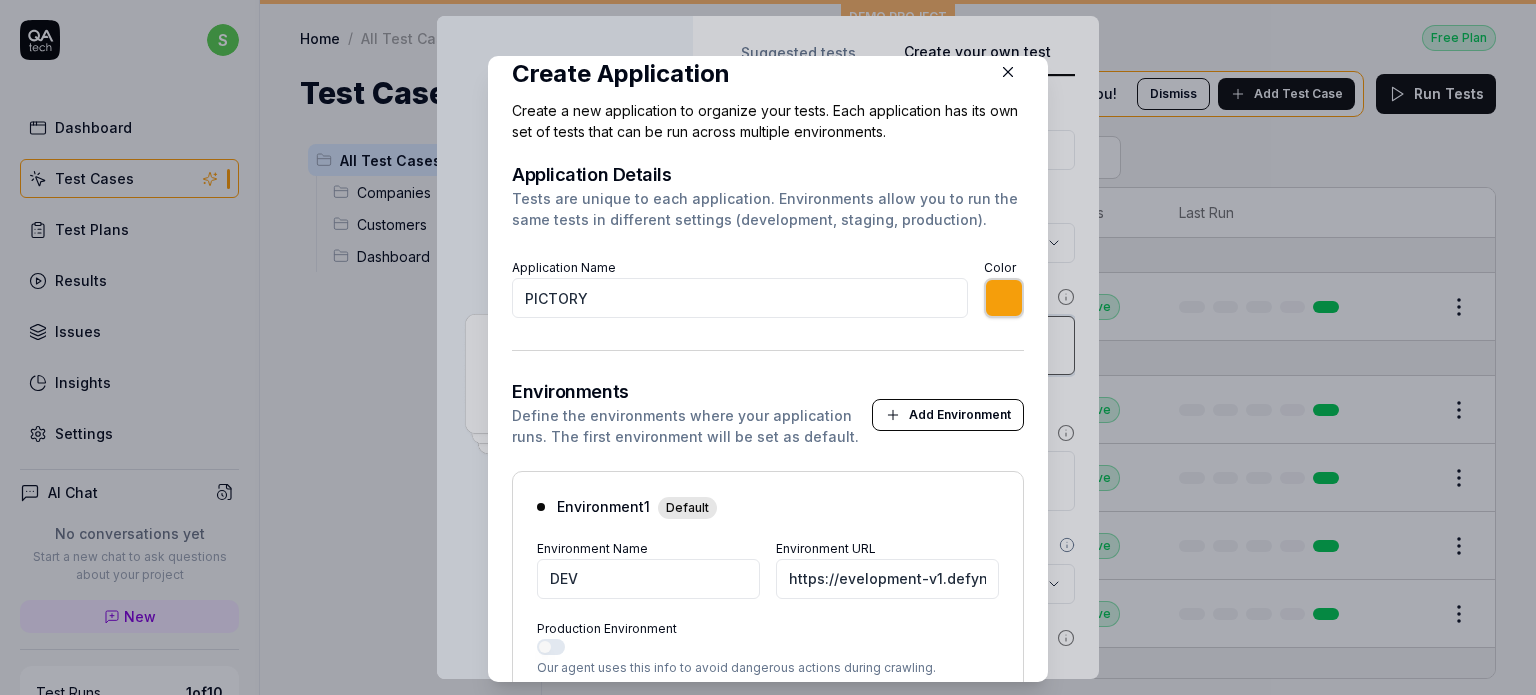 scroll, scrollTop: 0, scrollLeft: 0, axis: both 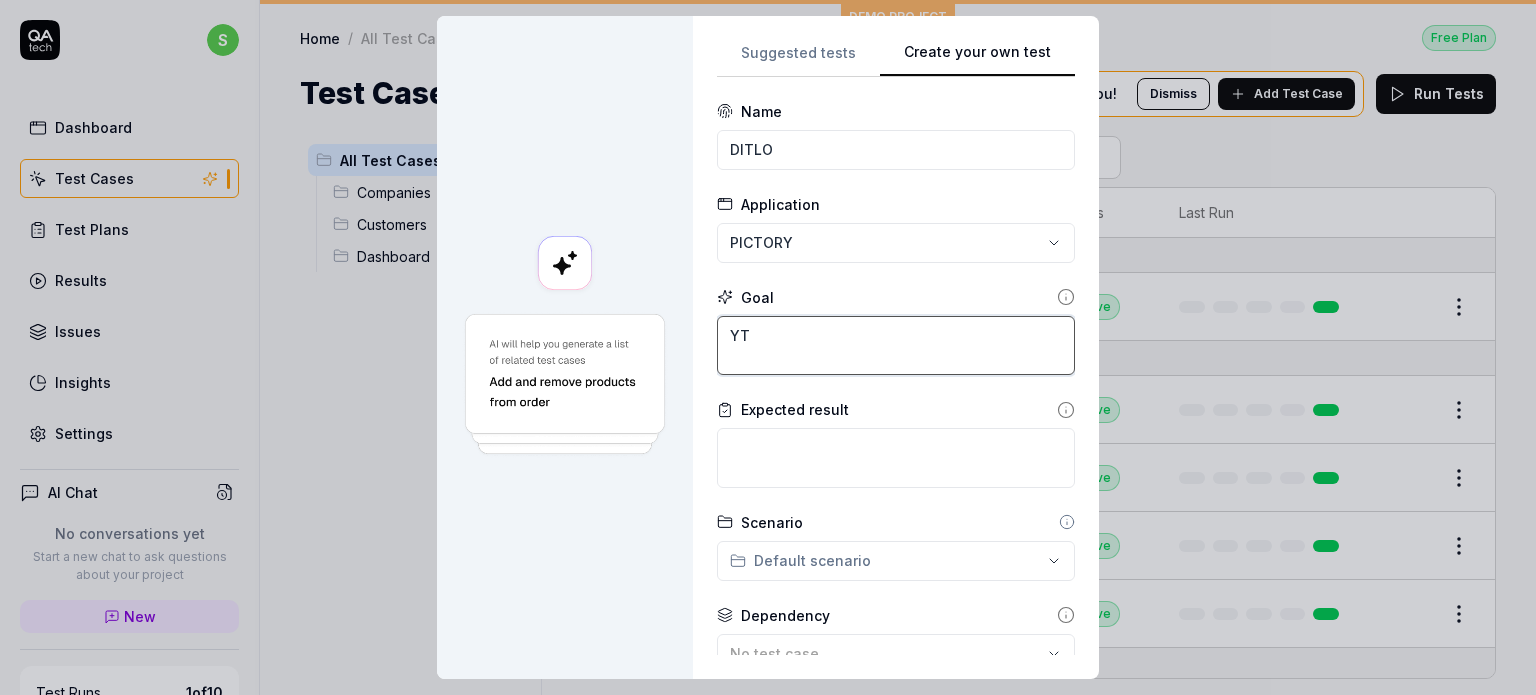 type on "Y" 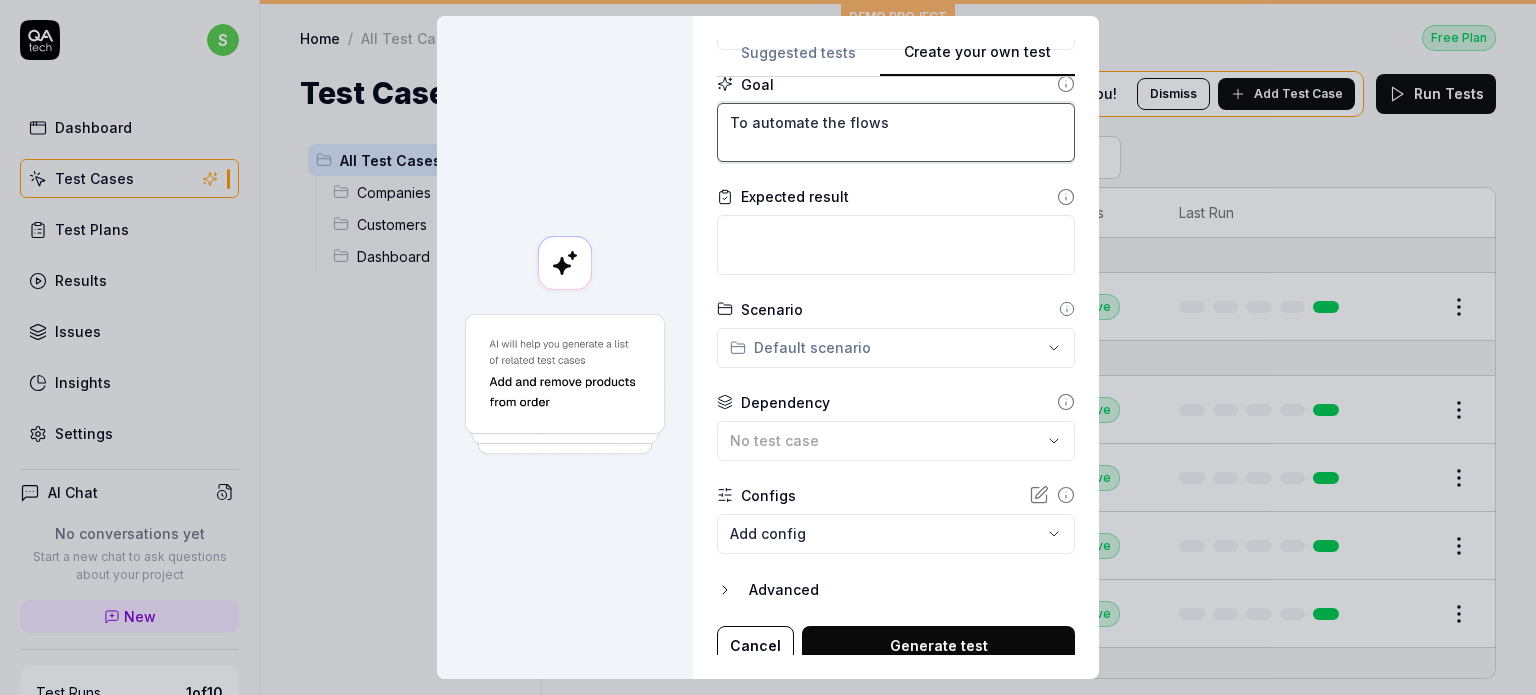 scroll, scrollTop: 223, scrollLeft: 0, axis: vertical 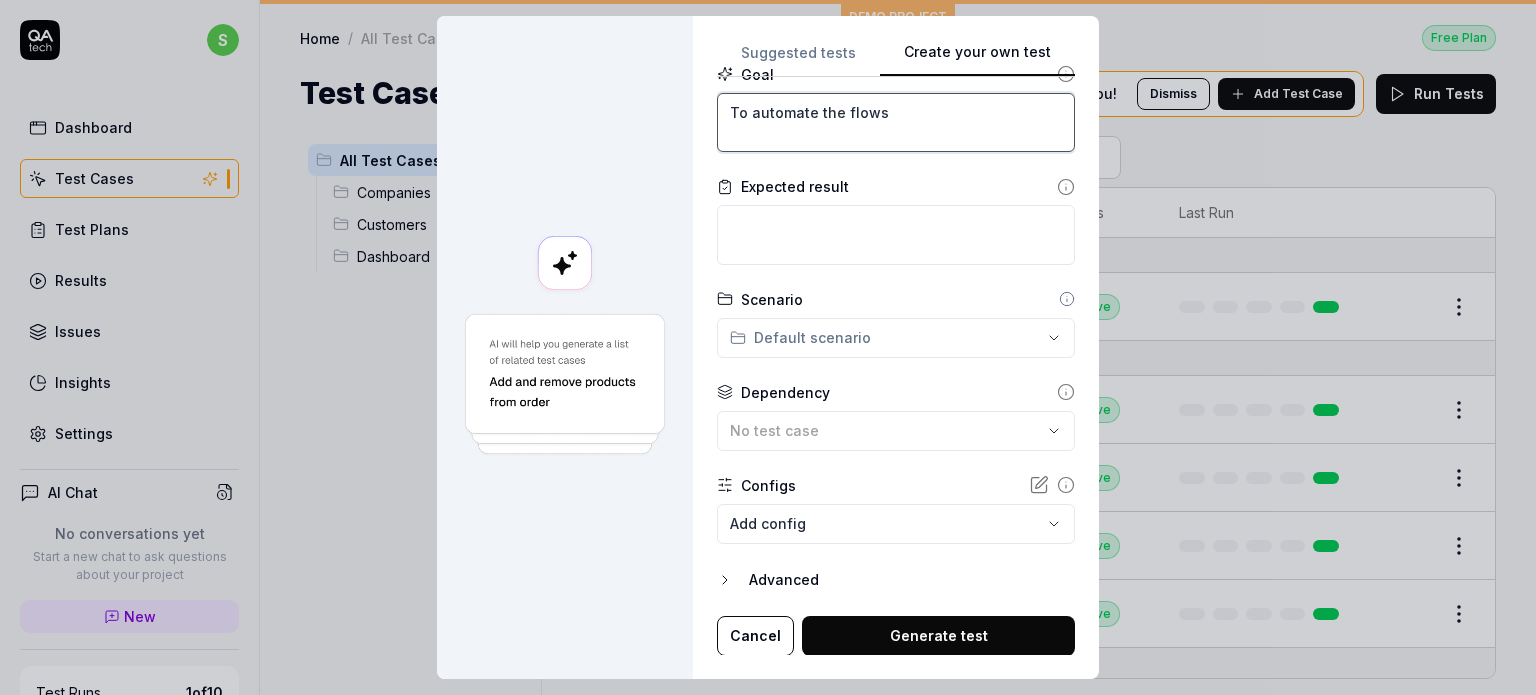 type on "To automate the flows" 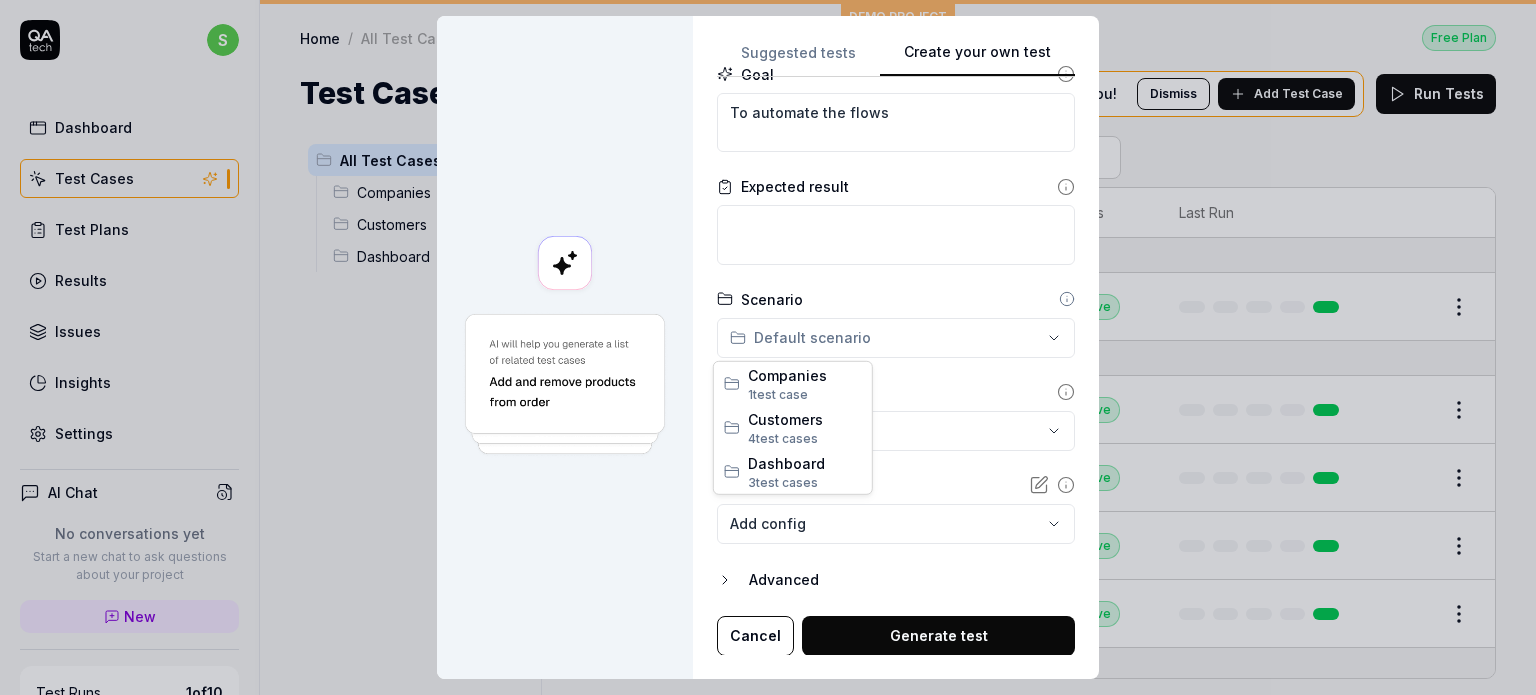 click on "**********" at bounding box center [768, 347] 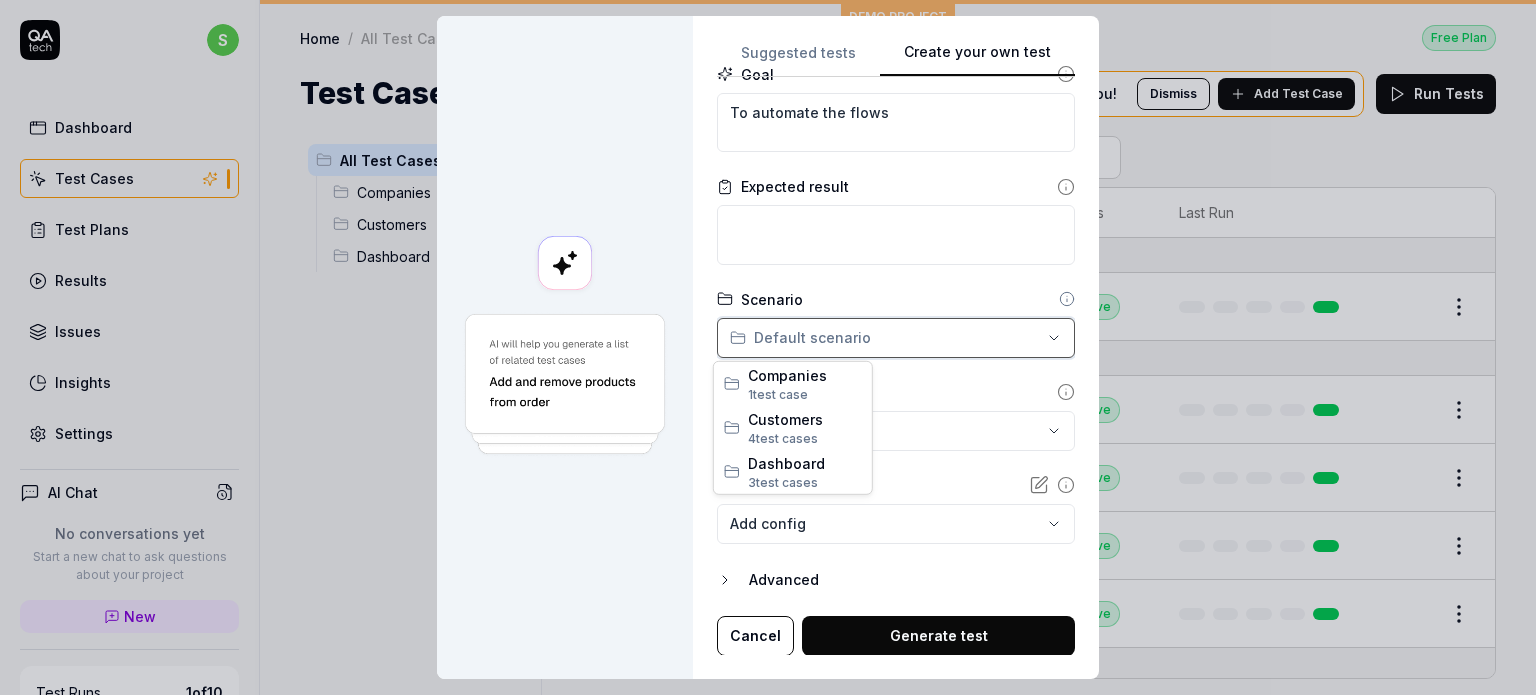 click on "**********" at bounding box center (768, 347) 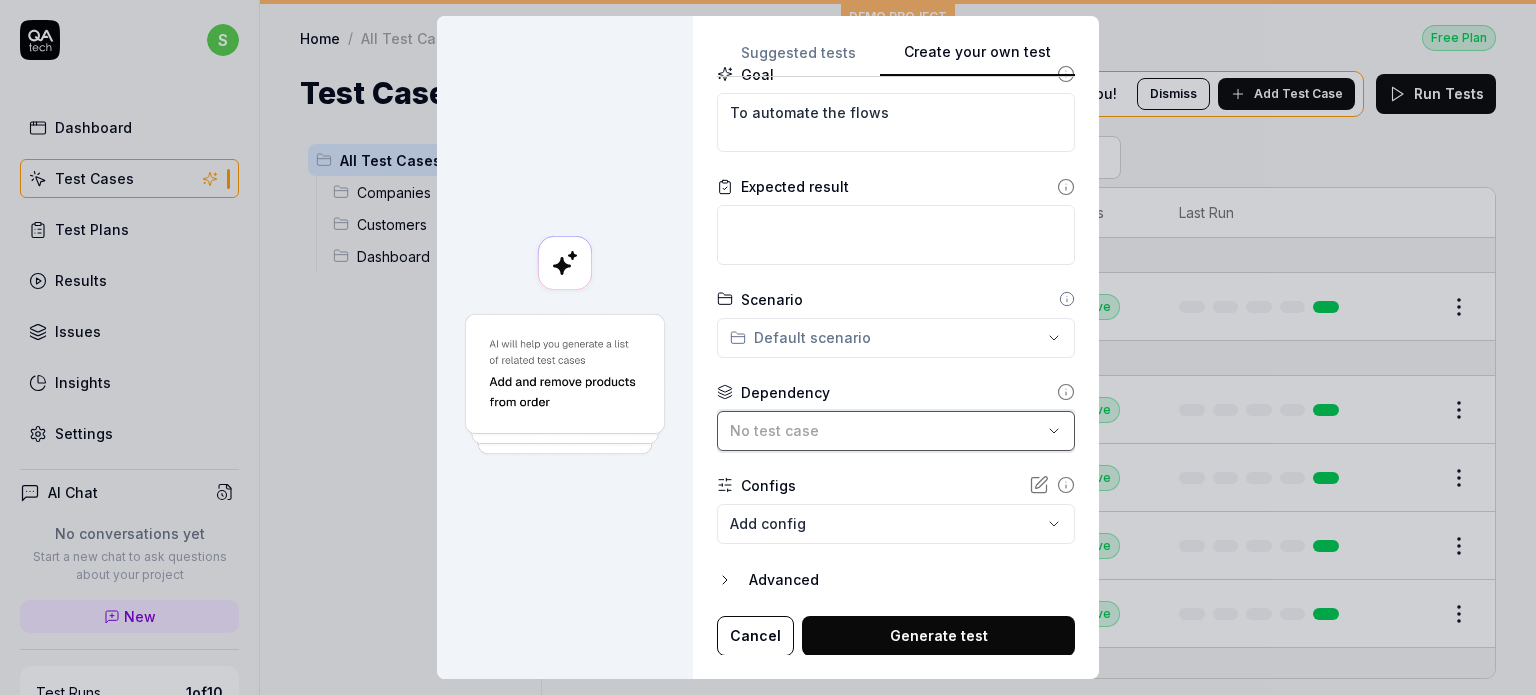 click on "No test case" at bounding box center [886, 430] 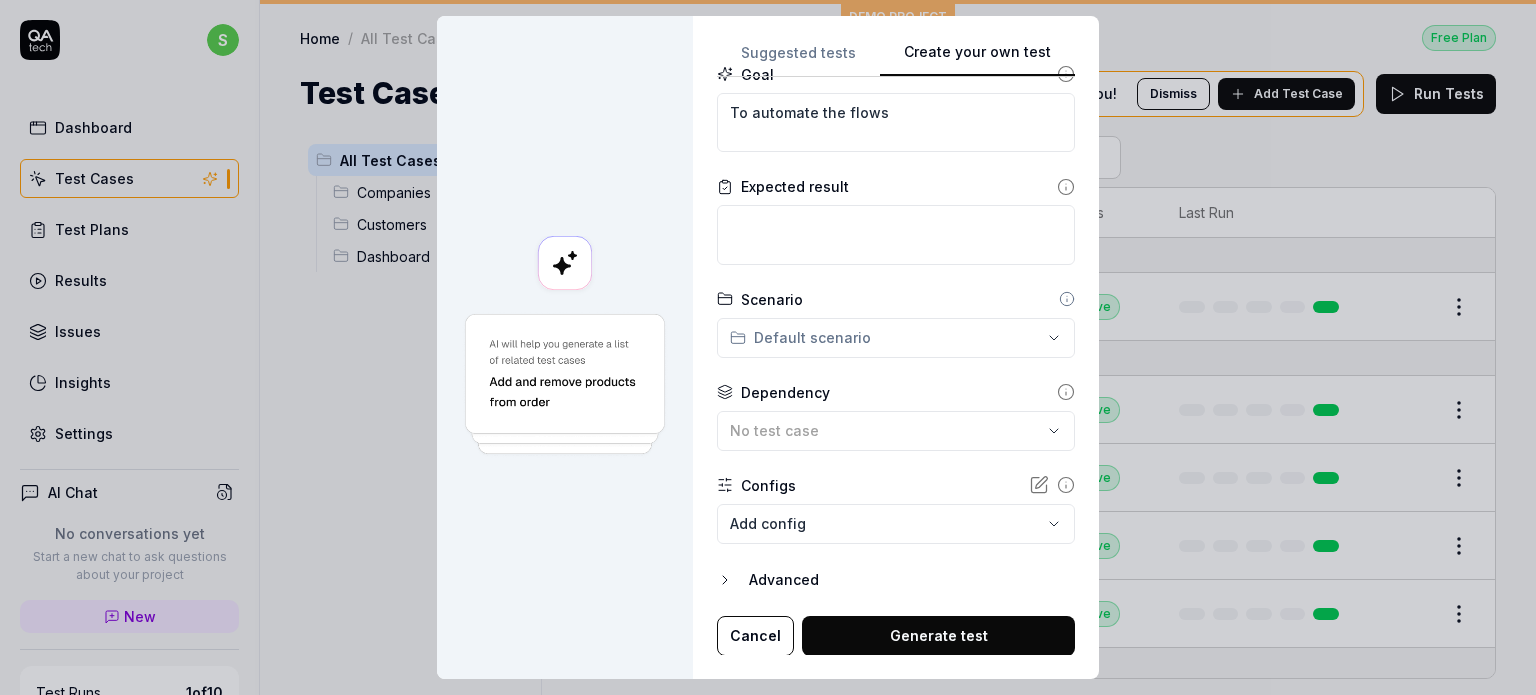 click at bounding box center (565, 347) 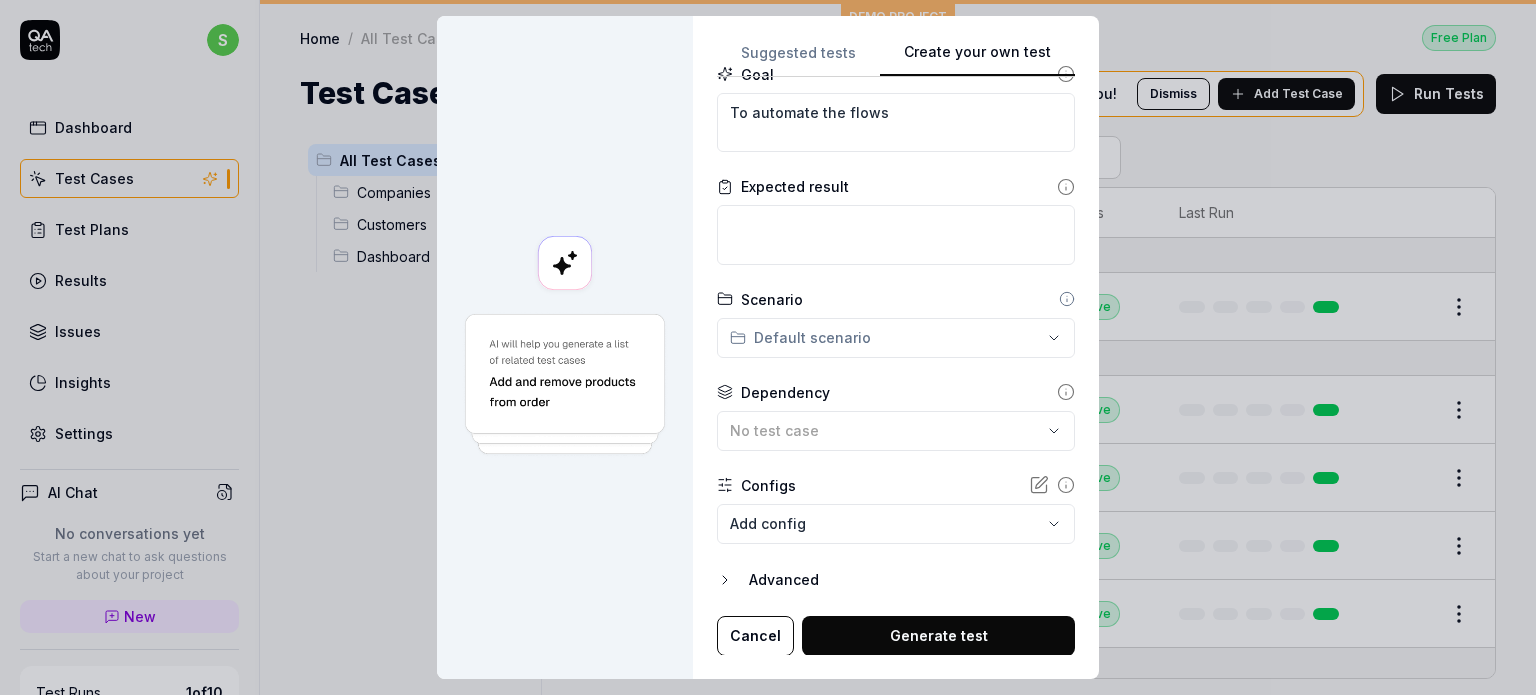 click on "s Dashboard Test Cases Test Plans Results Issues Insights Settings AI Chat No conversations yet Start a new chat to ask questions about your project New Test Runs 1  of  10 This is just a trial, upgrade for more tests! You have almost reached the limit for the trial. Upgrade Now Book a call with us Documentation P PICTORY Demo CRM Collapse Sidebar DEMO PROJECT Home / All Test Cases Free Plan Home / All Test Cases Free Plan Test Cases We have new tests for you! Dismiss Add Test Case Run Tests All Test Cases 8 Companies 1 Customers 4 Dashboard 3 Filters Name Status Last Run Companies Navigate to Companies Page Test Case Active Edit Customers Add a new customer Active Edit Ensure Email Required for Customer Creation Active Edit Navigate to Customers Page Active Edit Validation of Mandatory Customer Name Field Active Edit Dashboard Go to Dashboard Active Edit Test the loading of the Recent Customers widget Active Edit Verify that Total Customers widget loads Active Edit Element picked!
* Name DITLO" at bounding box center (768, 434) 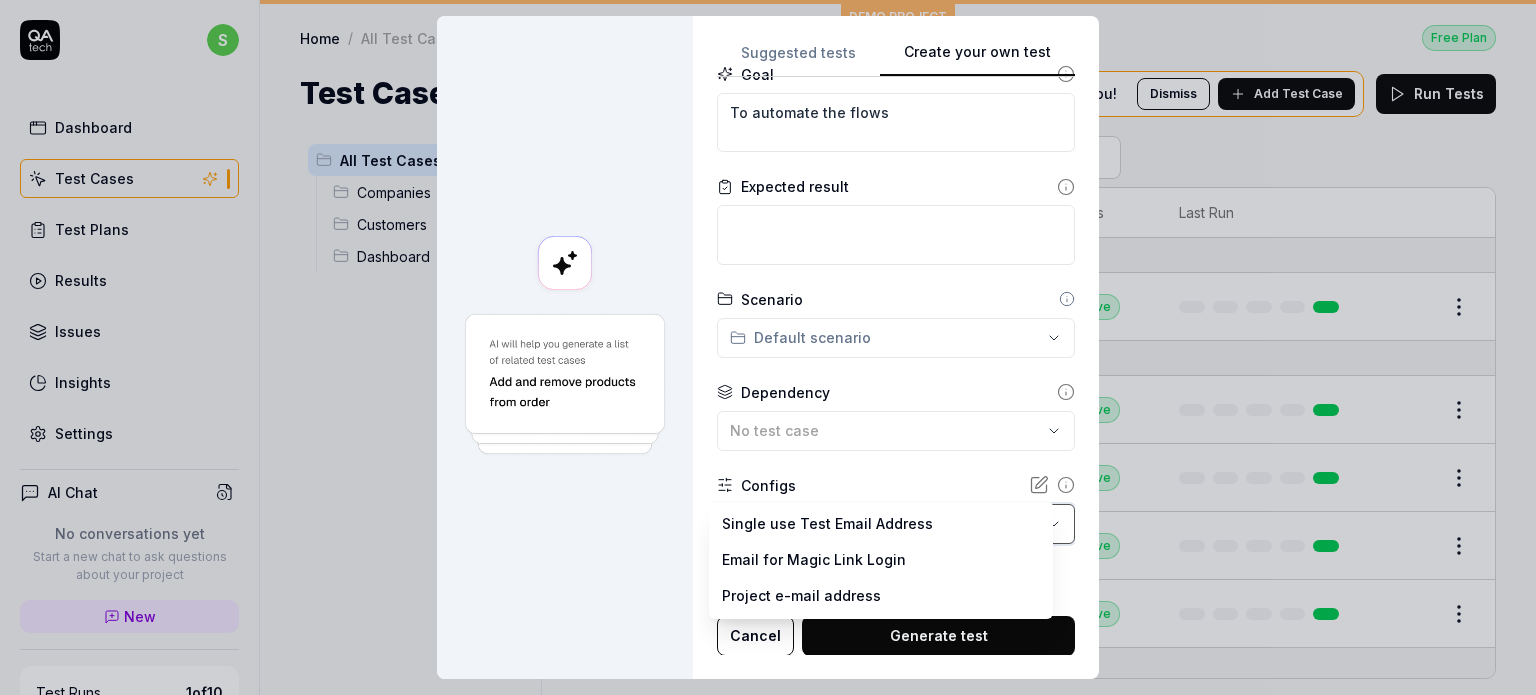 click on "**********" at bounding box center [768, 347] 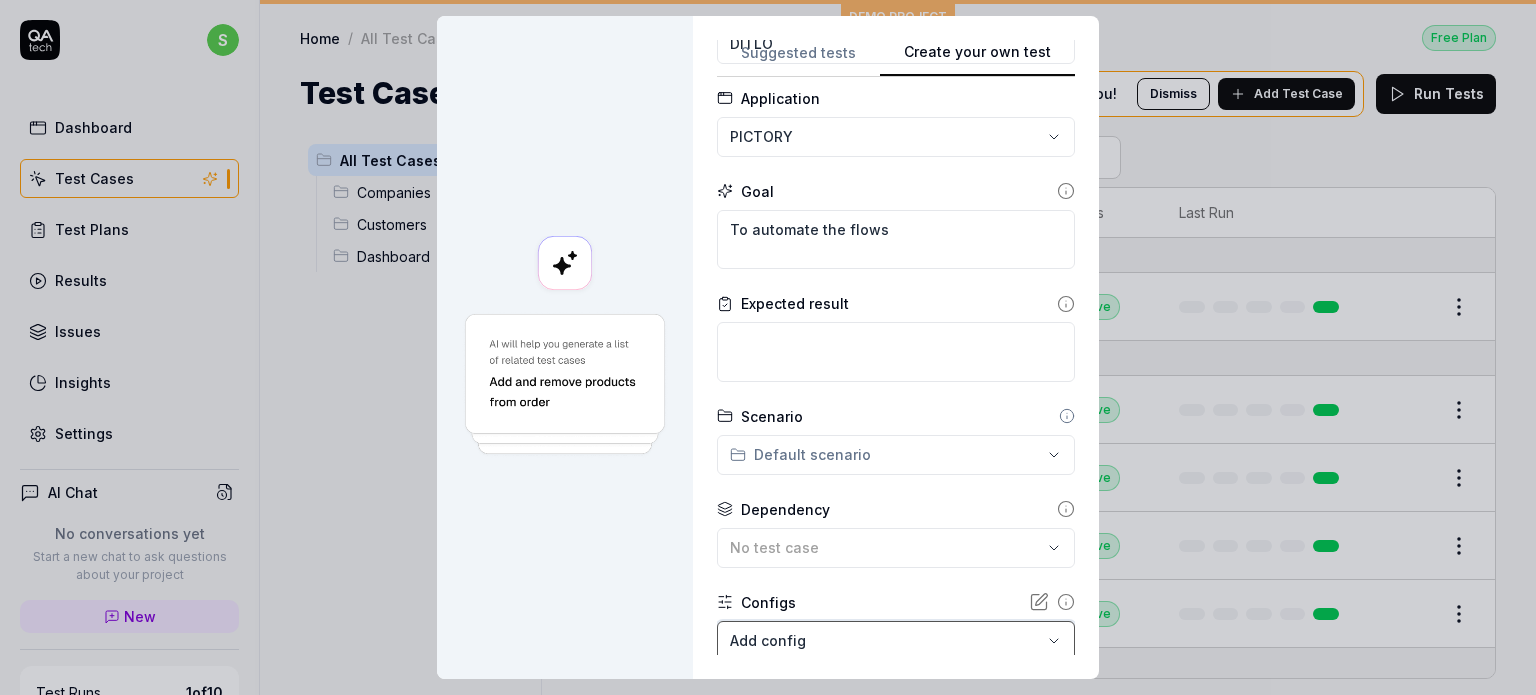 scroll, scrollTop: 223, scrollLeft: 0, axis: vertical 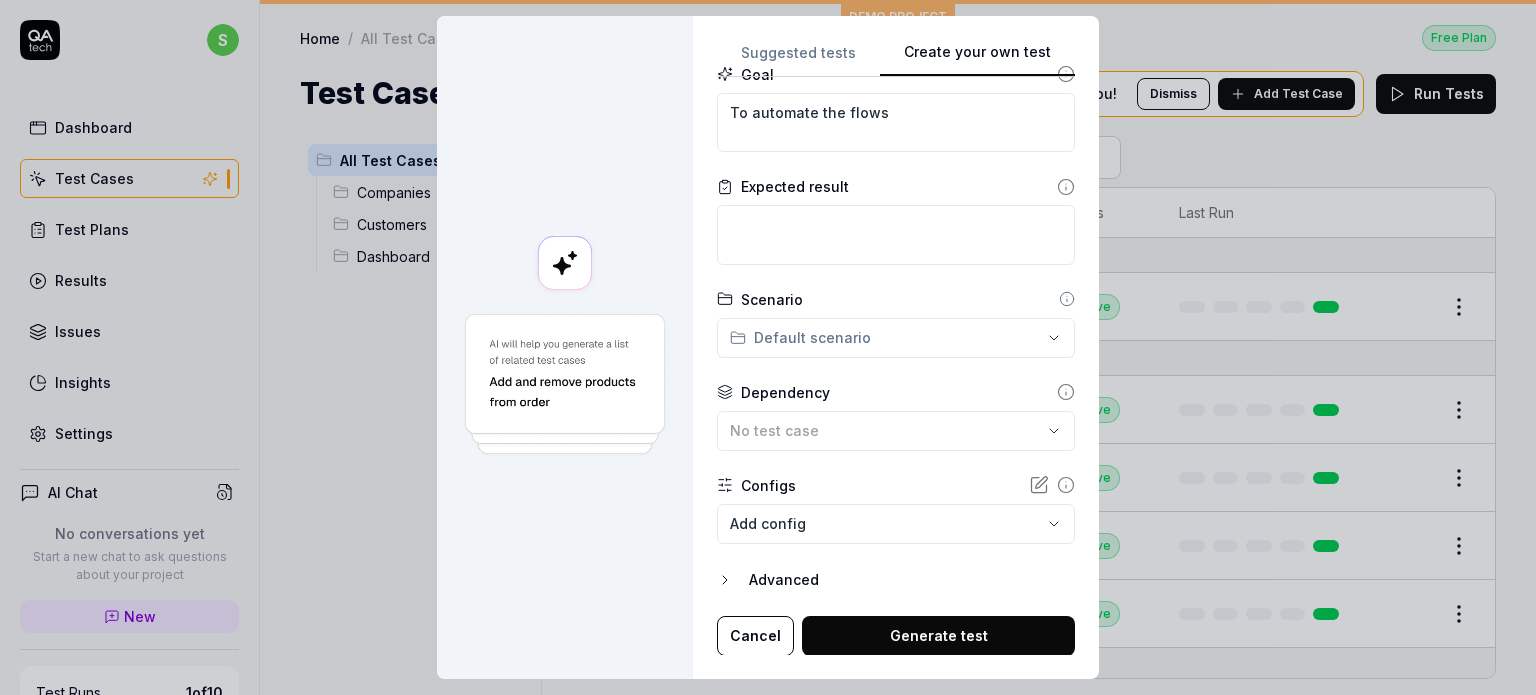 click on "Generate test" at bounding box center [938, 636] 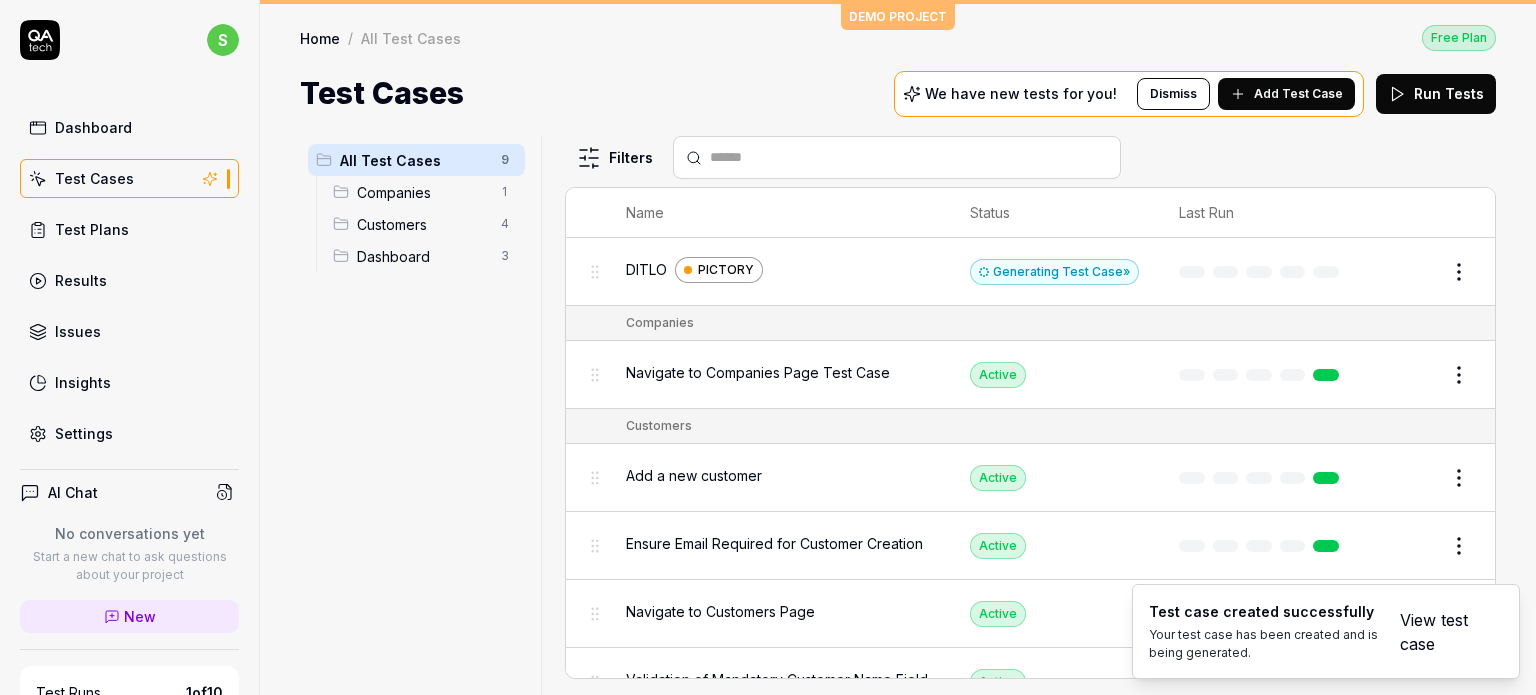 click on "View test case" at bounding box center (1439, 632) 